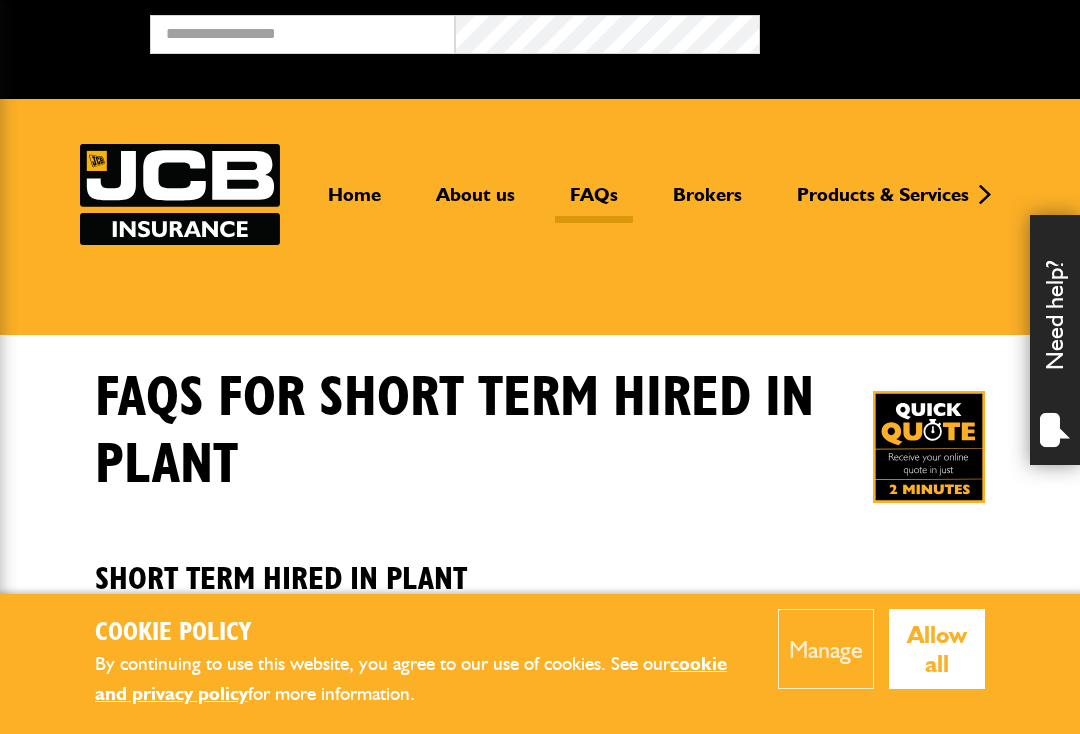 scroll, scrollTop: 0, scrollLeft: 0, axis: both 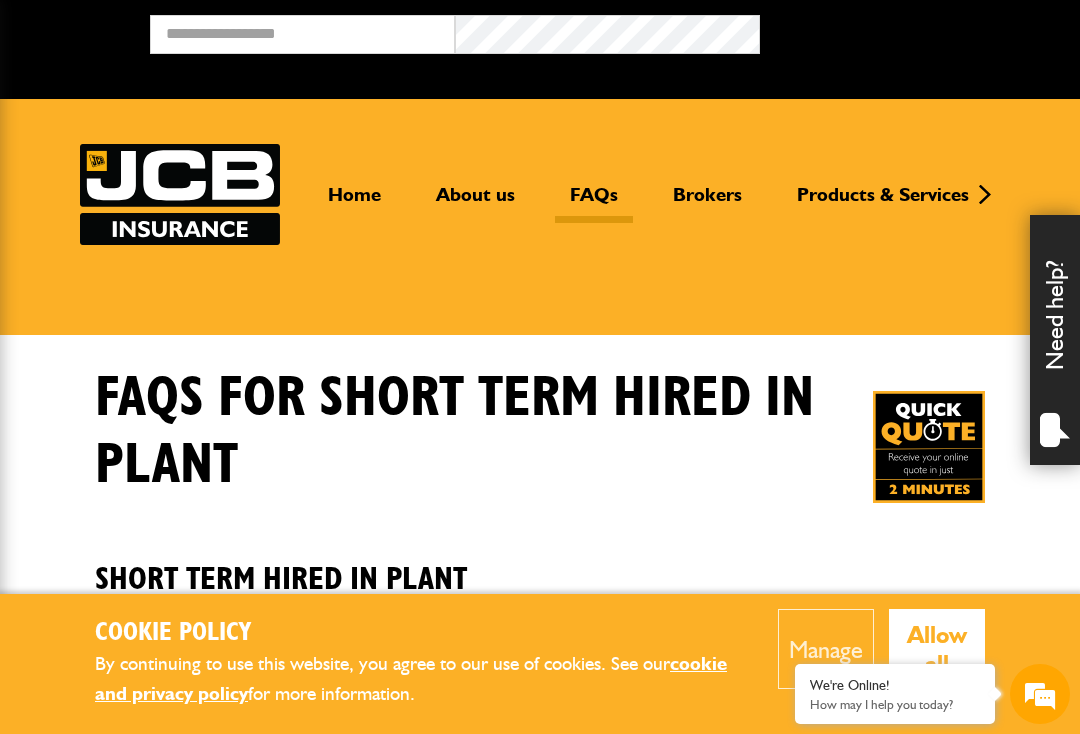 click on "Allow all" at bounding box center (937, 649) 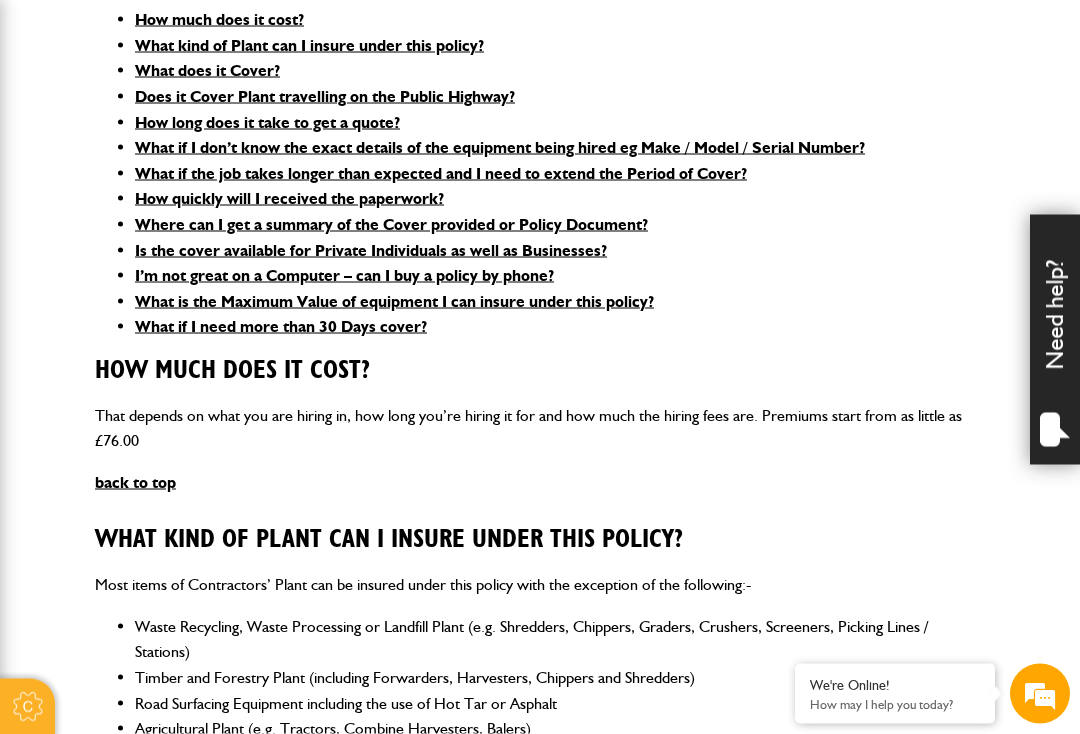 scroll, scrollTop: 575, scrollLeft: 0, axis: vertical 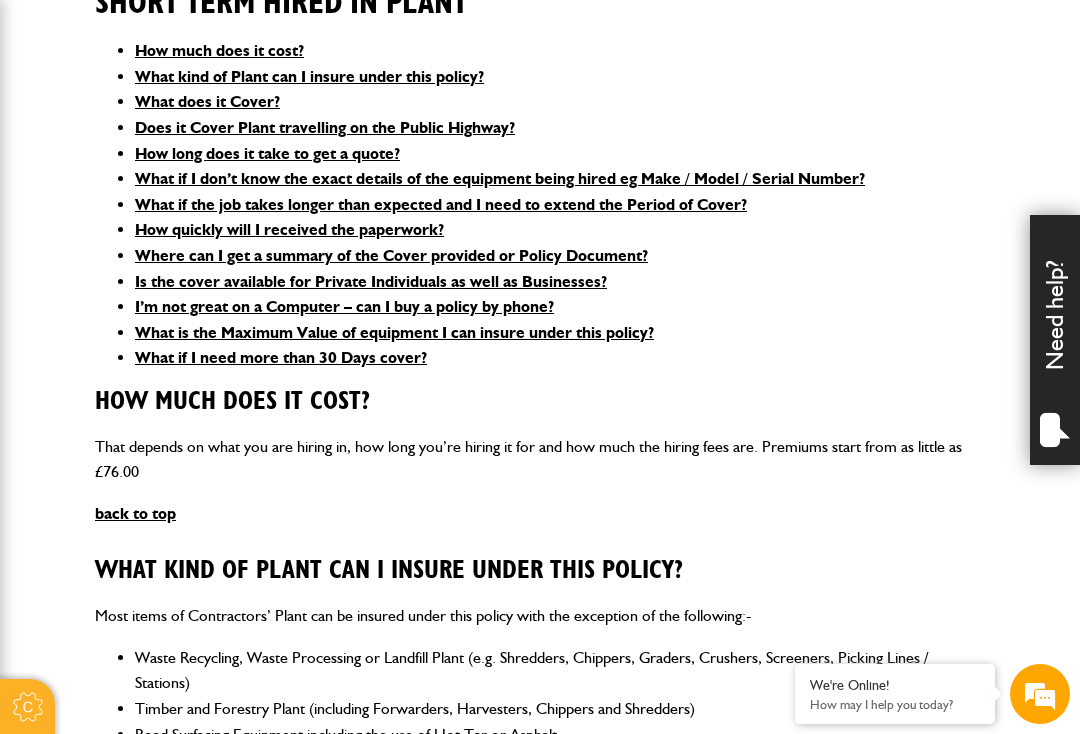 click on "What kind of Plant can I insure under this policy?" at bounding box center [309, 76] 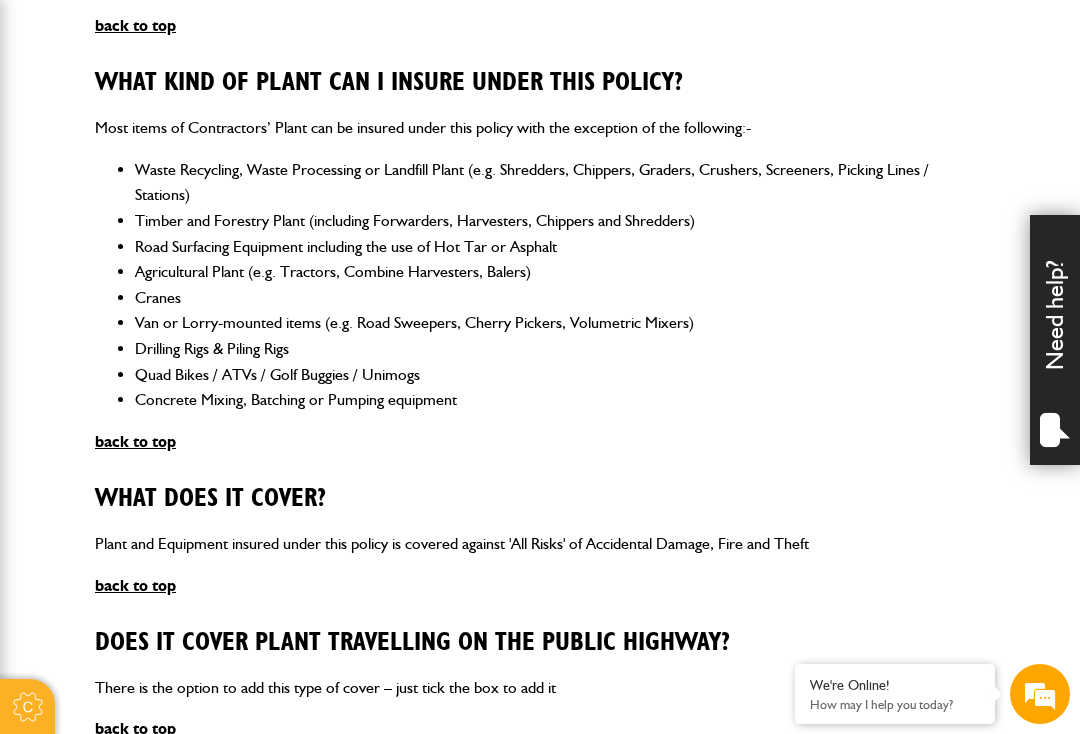 scroll, scrollTop: 1129, scrollLeft: 0, axis: vertical 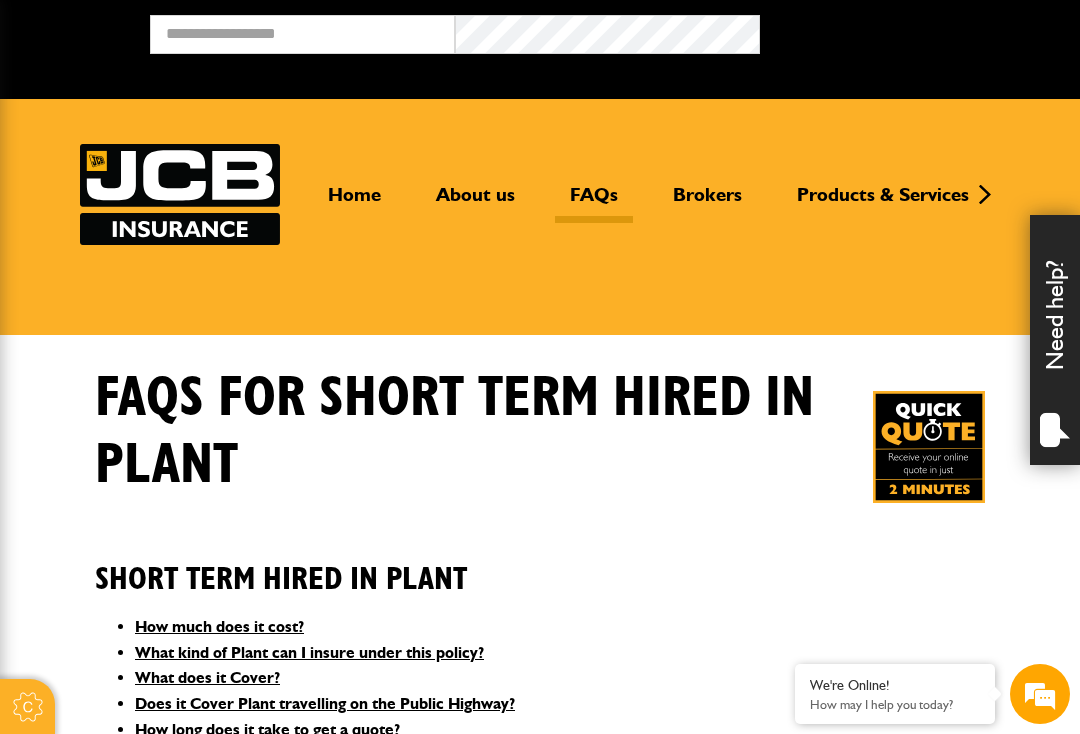 click on "Home" at bounding box center [354, 203] 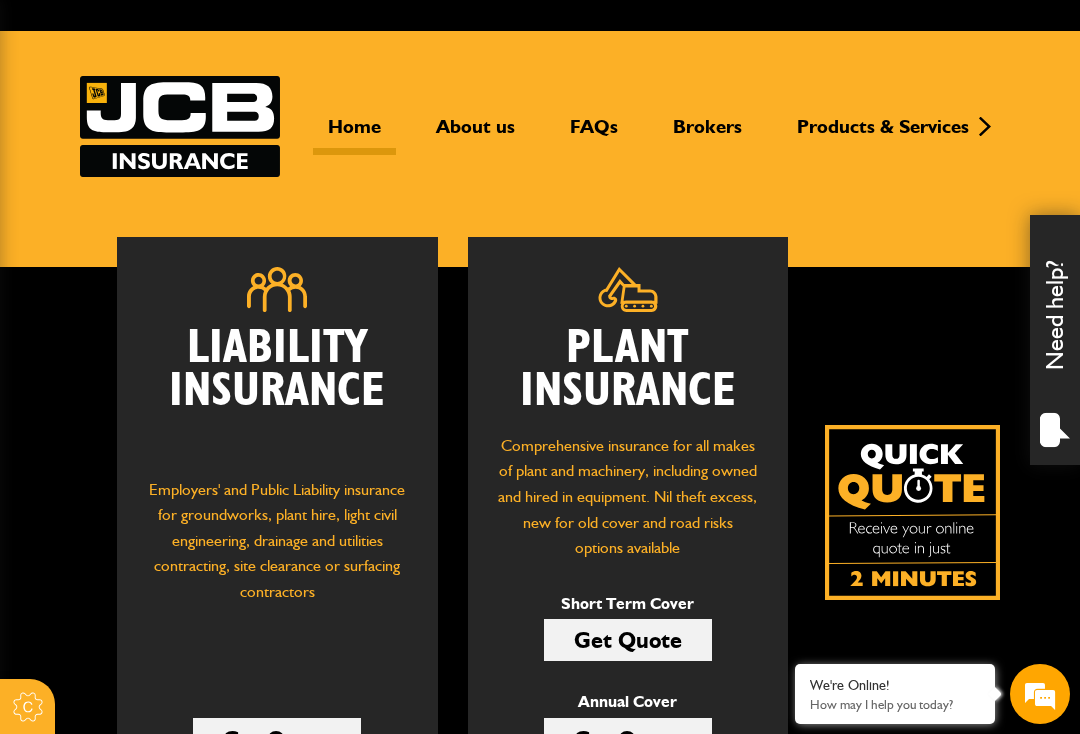 scroll, scrollTop: 86, scrollLeft: 0, axis: vertical 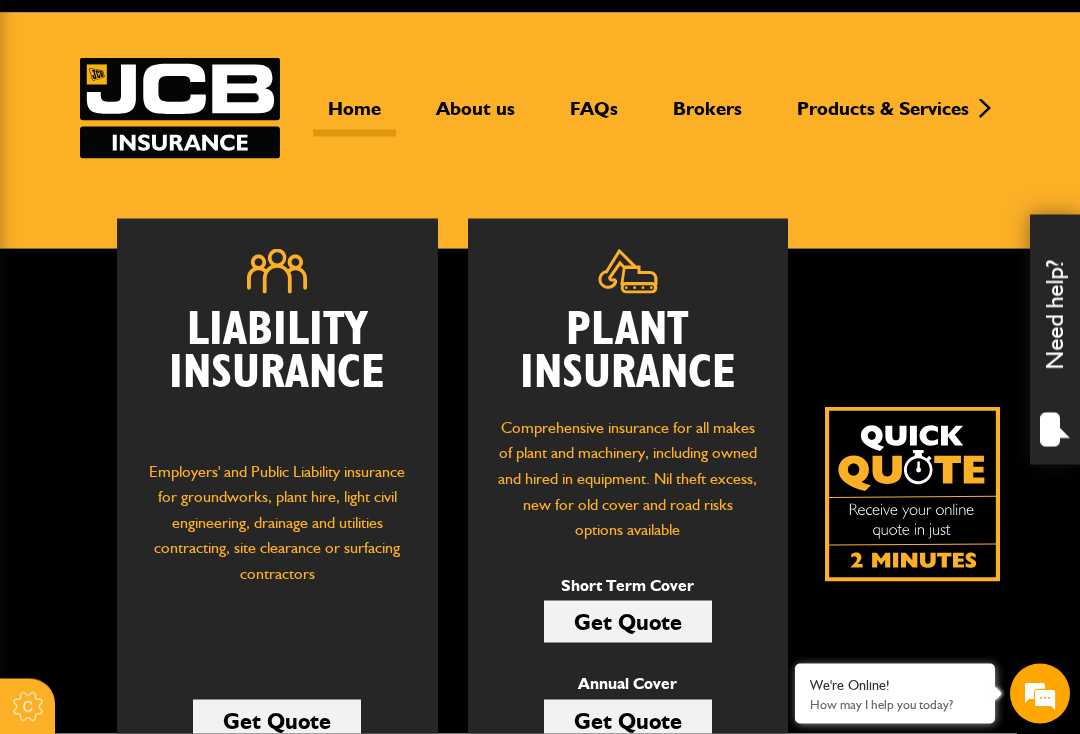 click on "Get Quote" at bounding box center (628, 622) 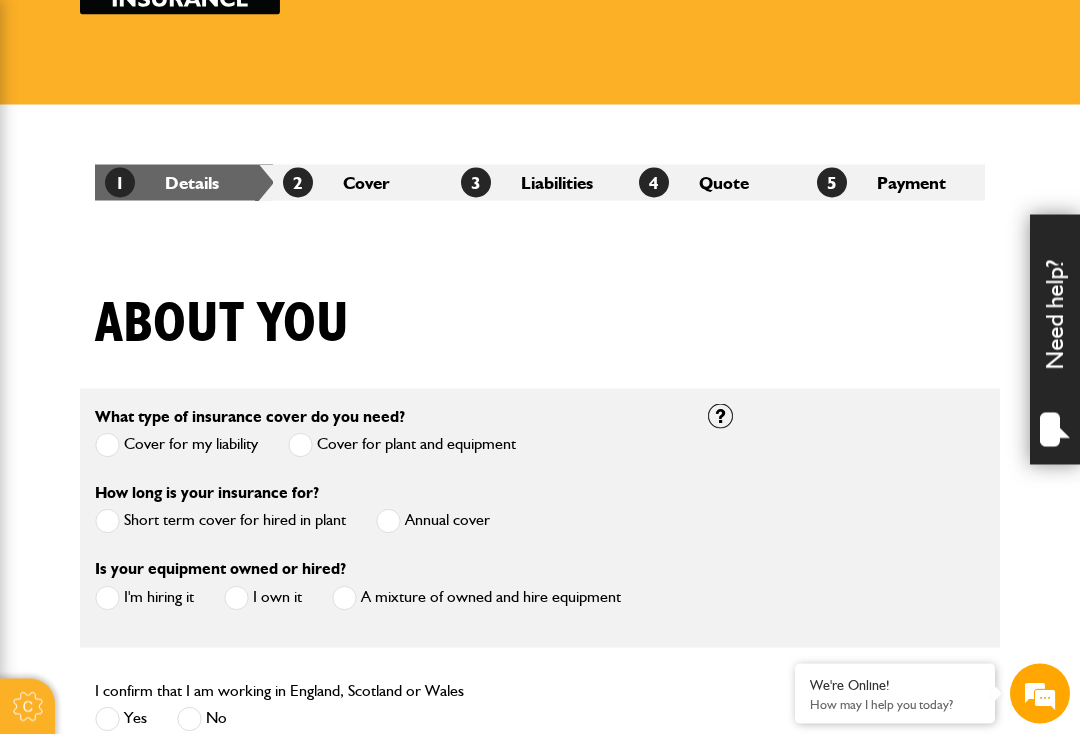 scroll, scrollTop: 235, scrollLeft: 0, axis: vertical 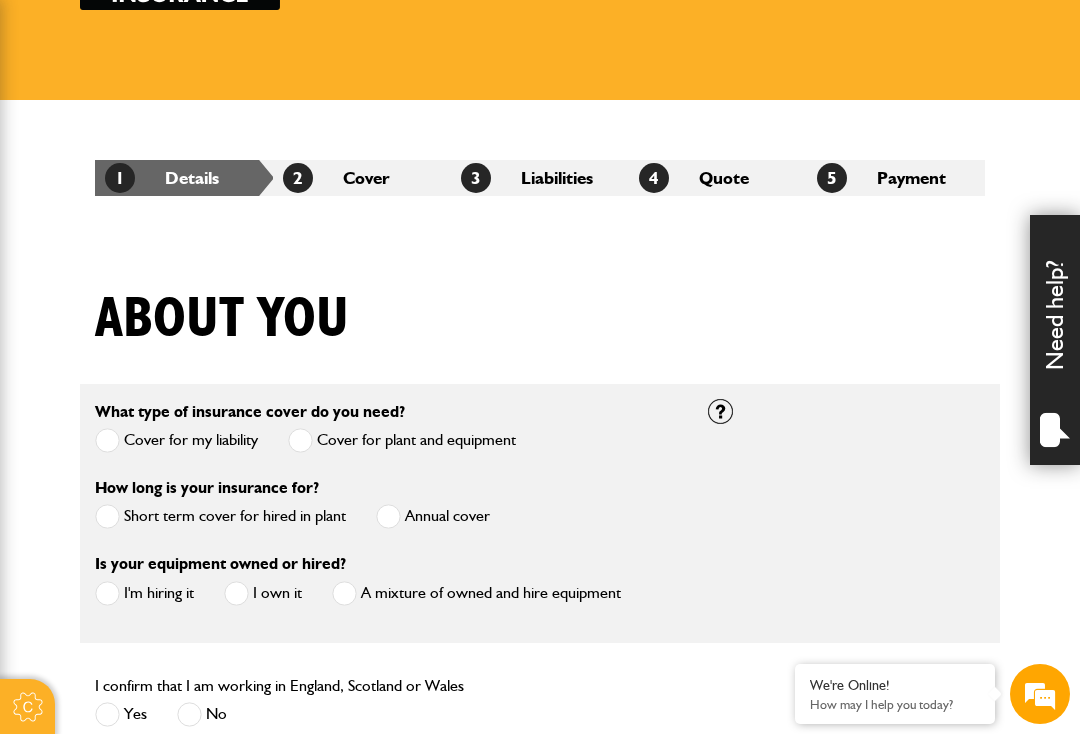 click at bounding box center [107, 516] 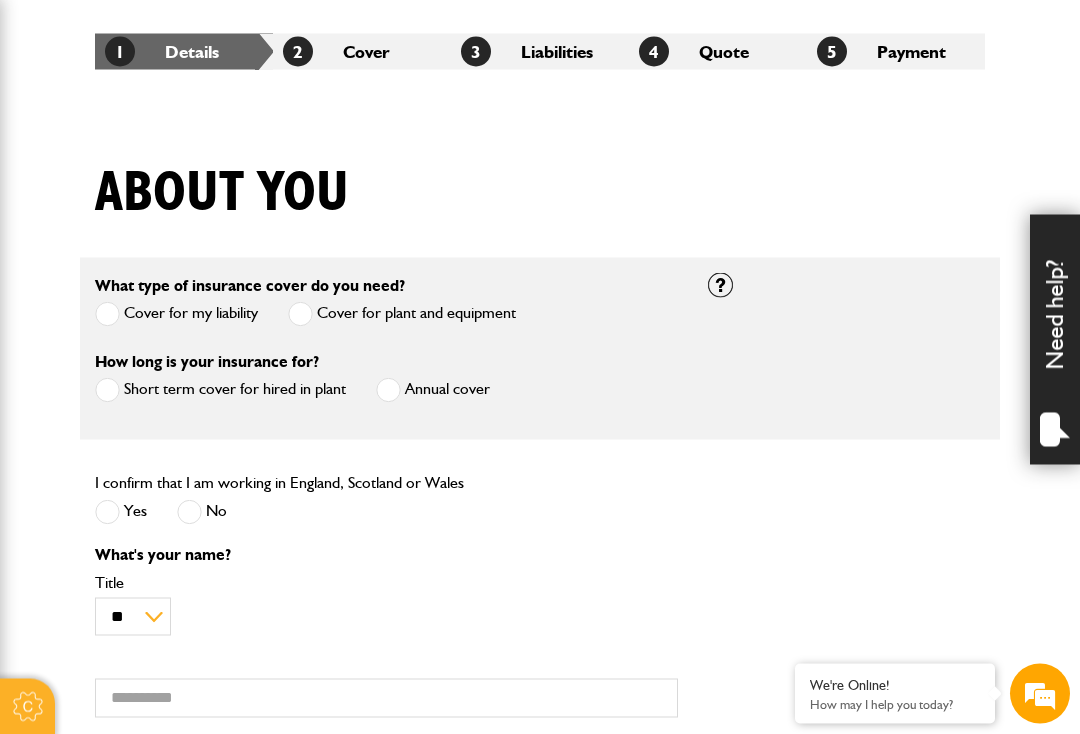 scroll, scrollTop: 385, scrollLeft: 0, axis: vertical 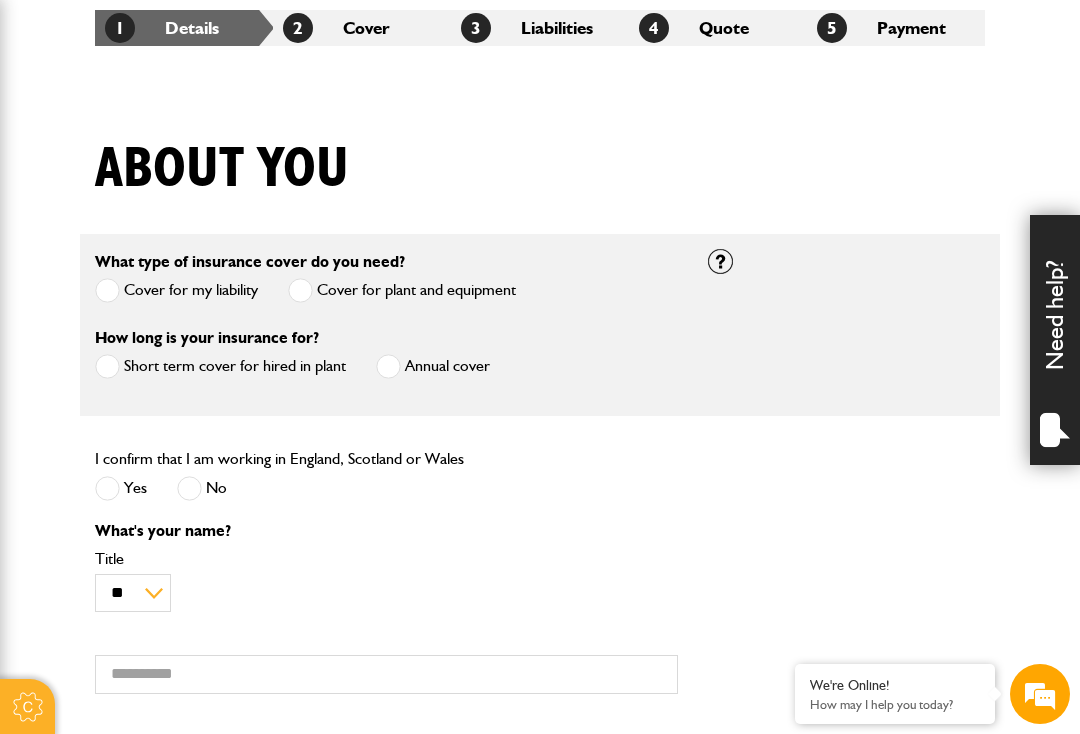 click at bounding box center (107, 488) 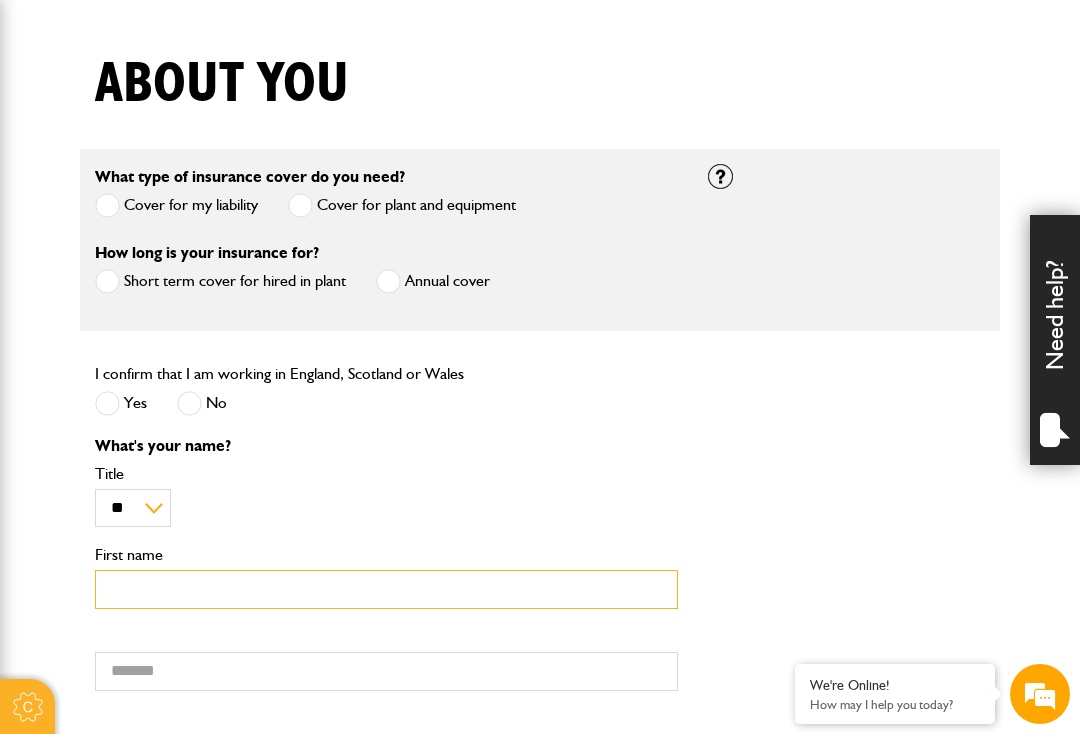 click on "First name" at bounding box center [386, 589] 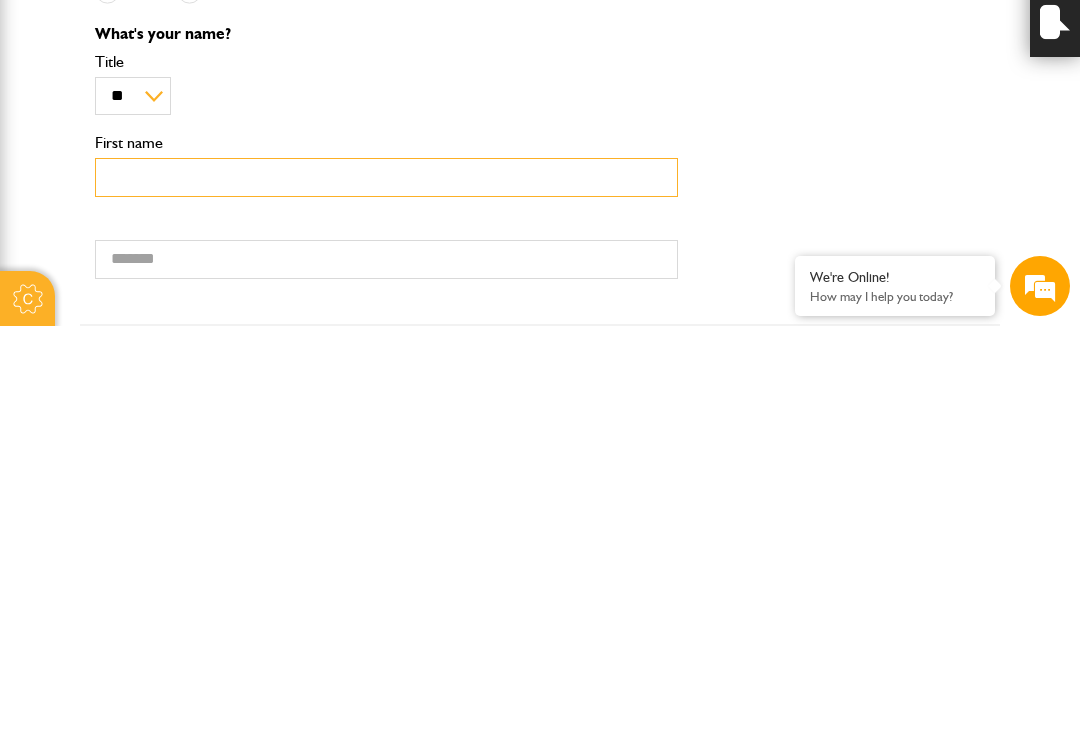 scroll, scrollTop: 0, scrollLeft: 0, axis: both 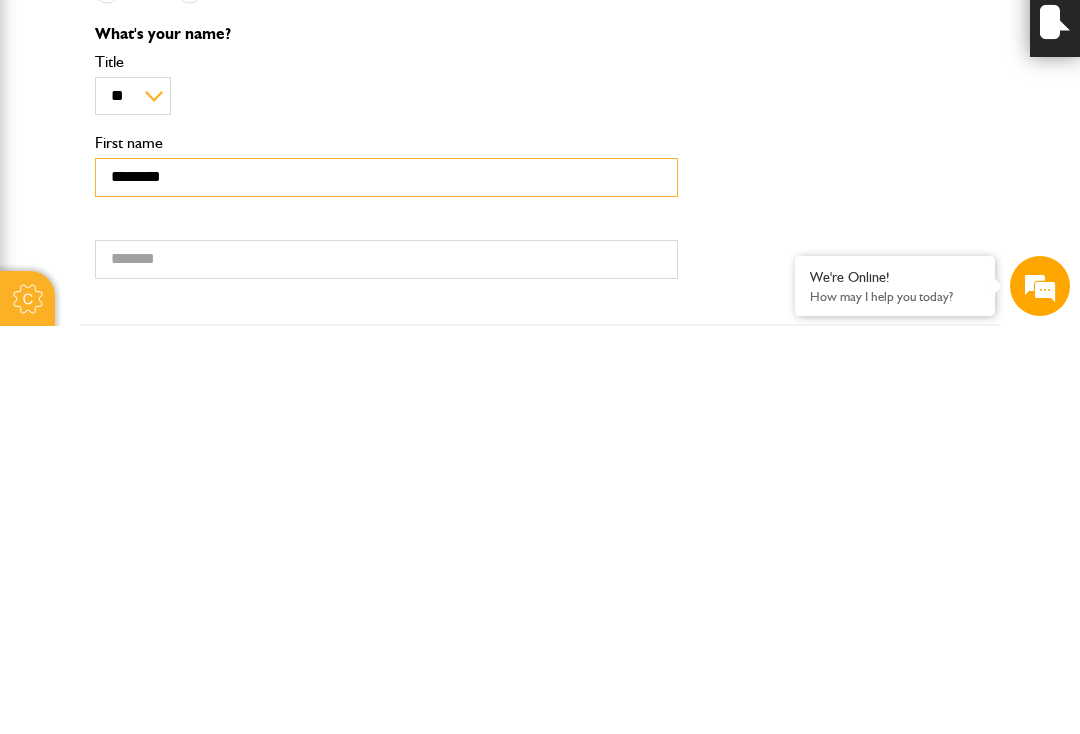 type on "*******" 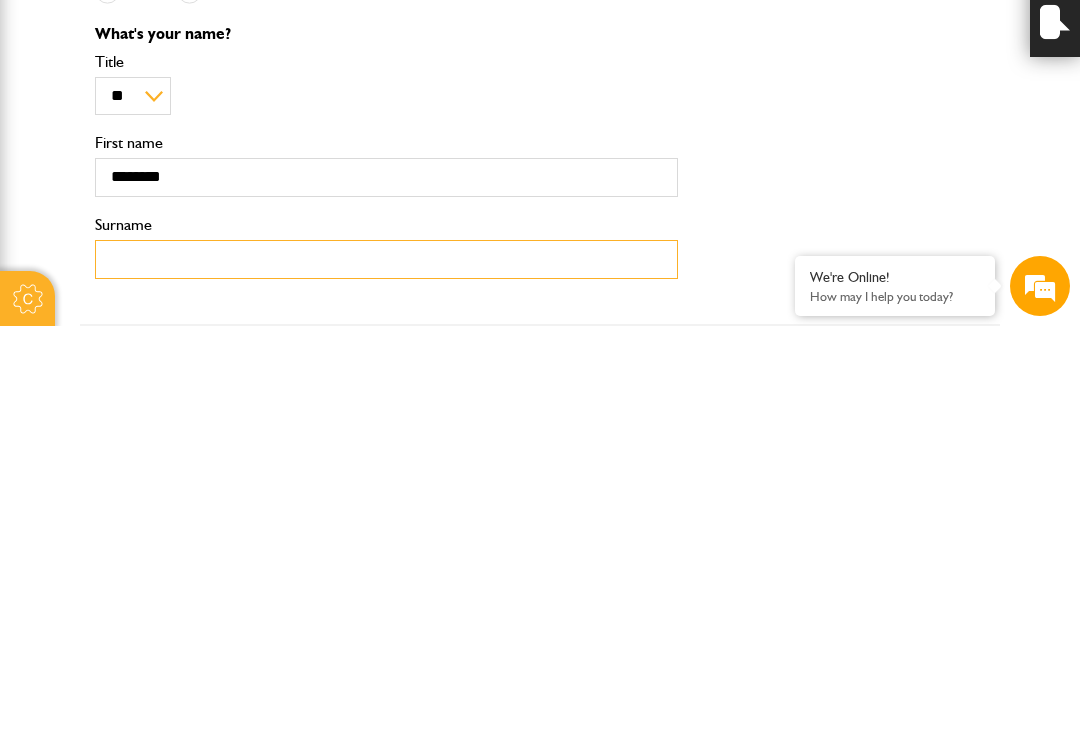 click on "Surname" at bounding box center [386, 667] 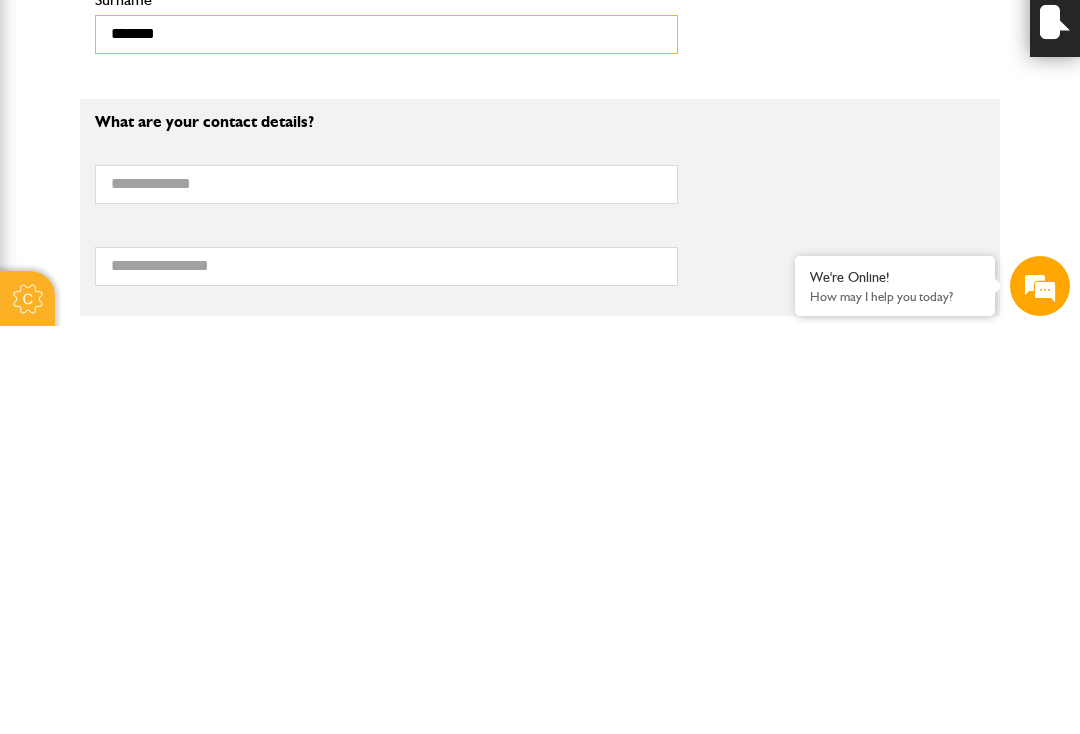 scroll, scrollTop: 700, scrollLeft: 0, axis: vertical 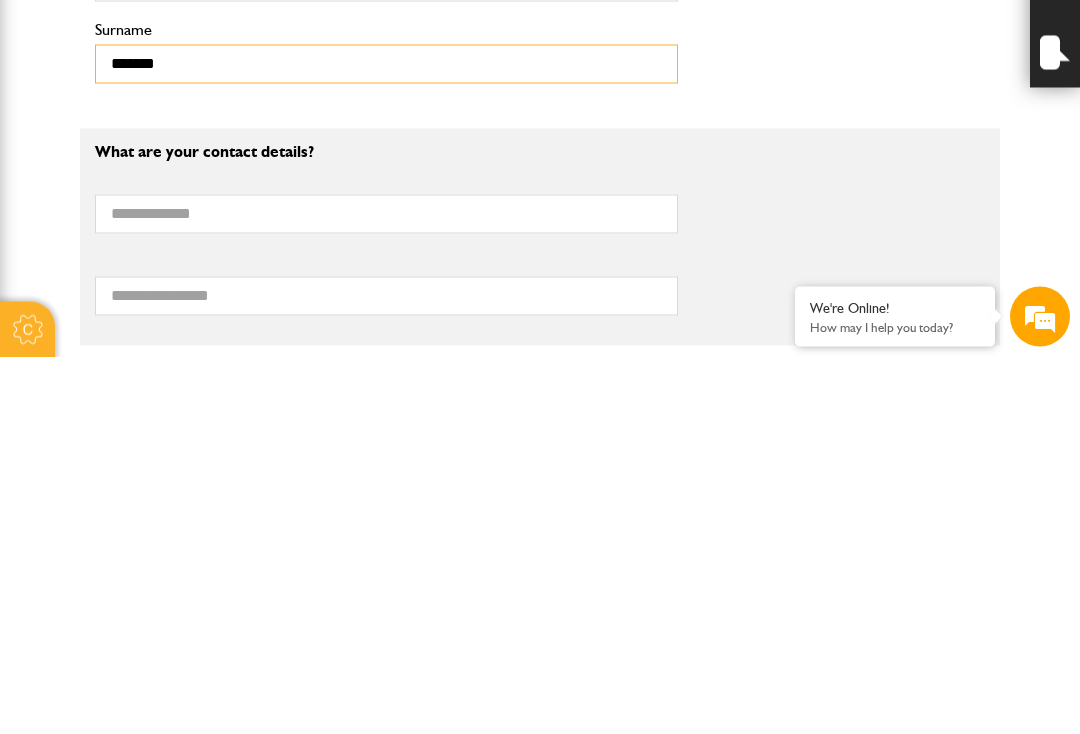 type on "******" 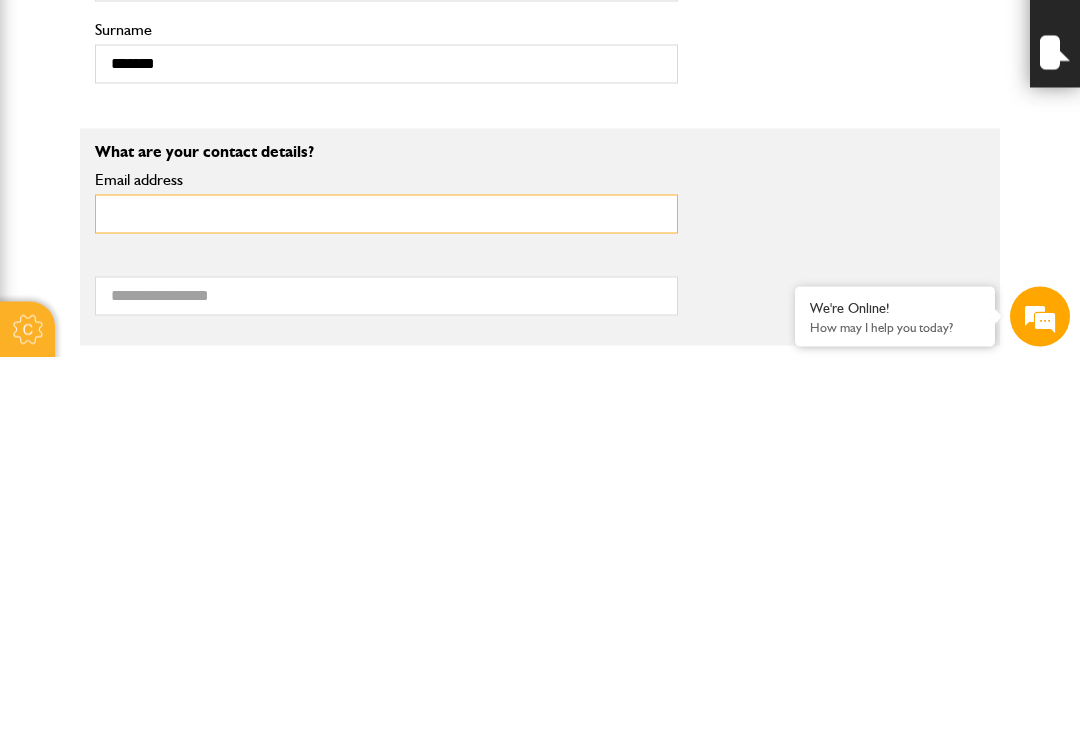 click on "Email address" at bounding box center [386, 591] 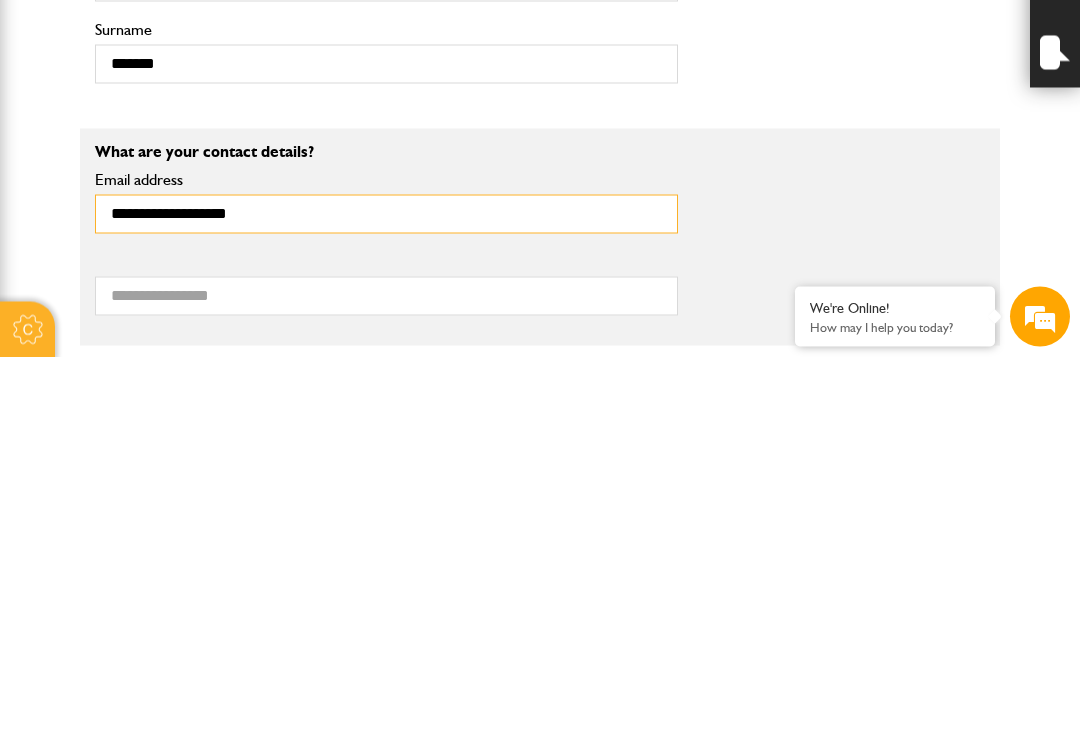 type on "**********" 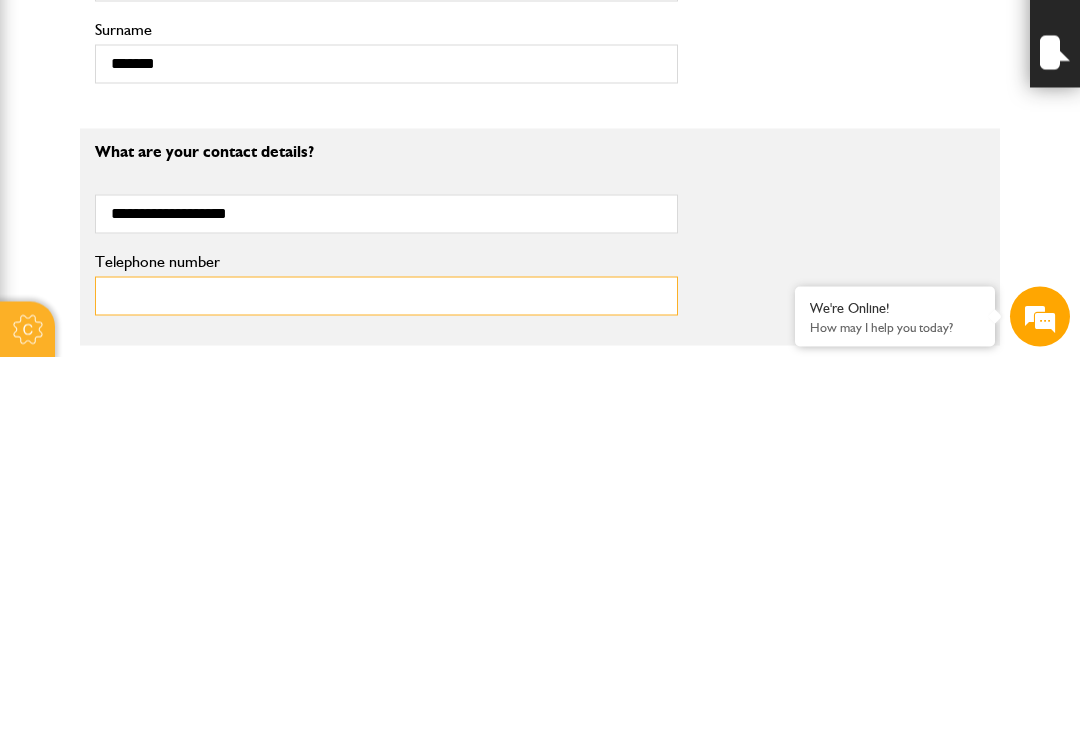 click on "Telephone number" at bounding box center (386, 673) 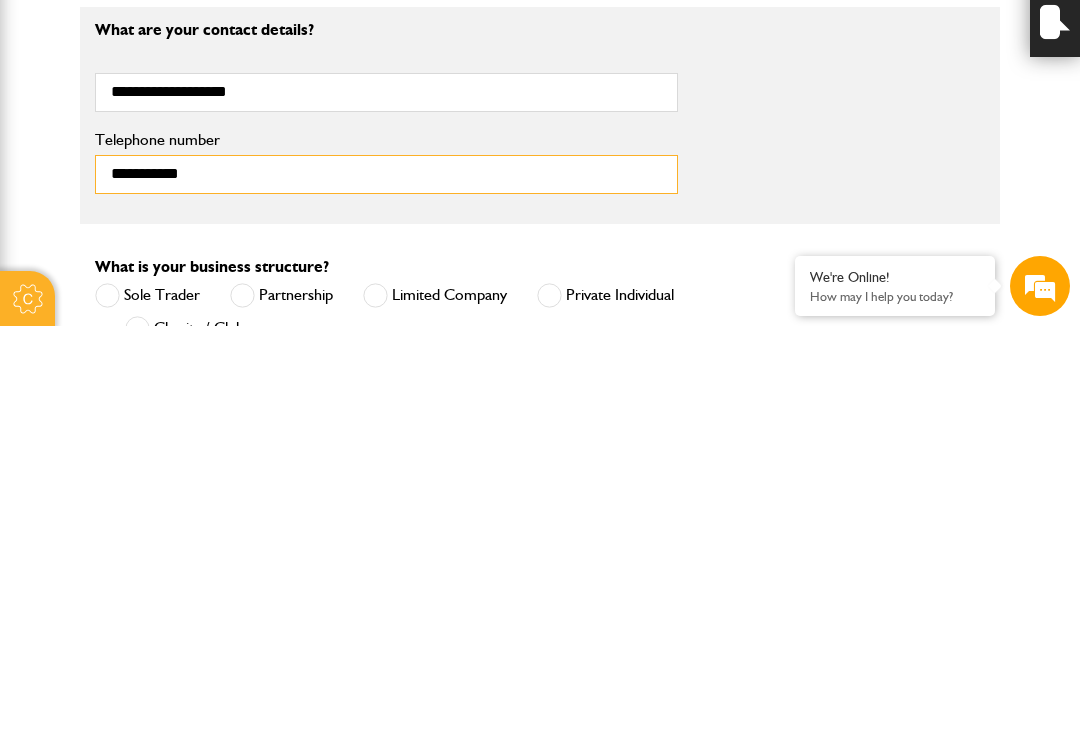 scroll, scrollTop: 803, scrollLeft: 0, axis: vertical 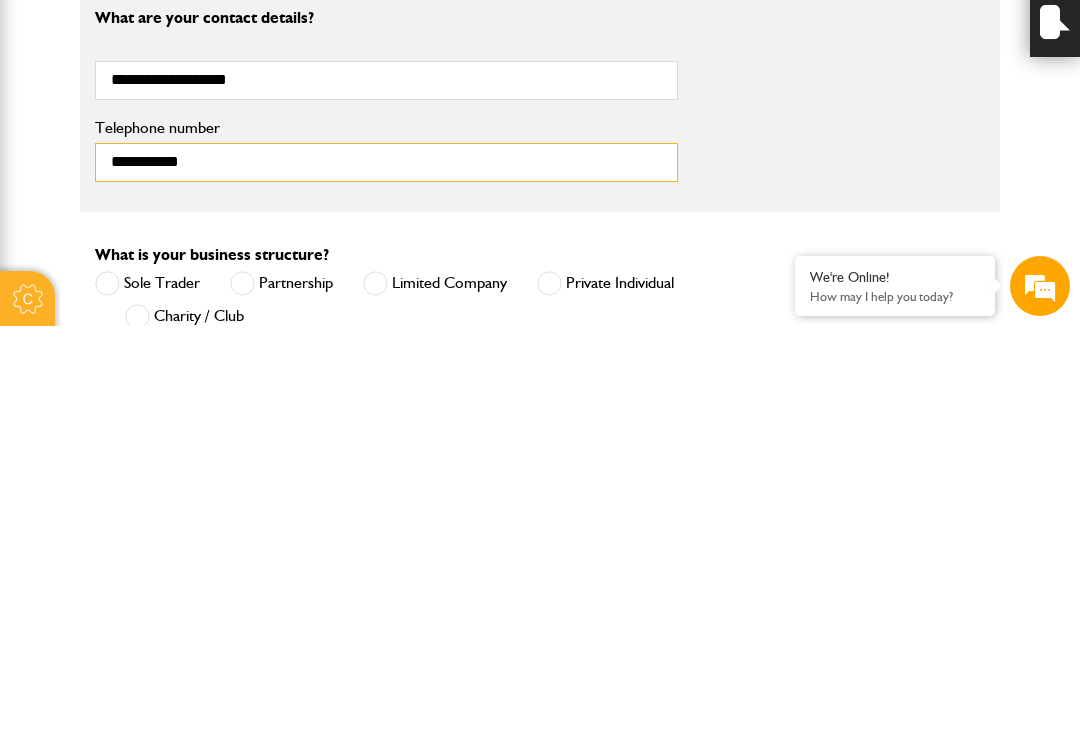 type on "**********" 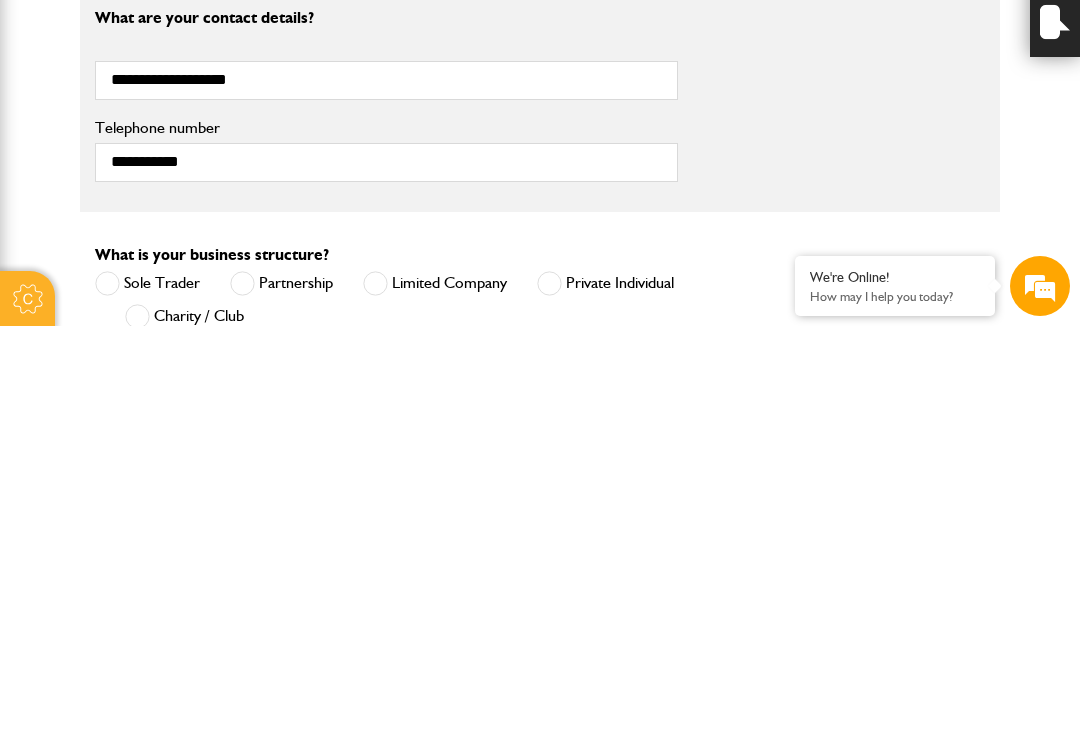 click at bounding box center [375, 691] 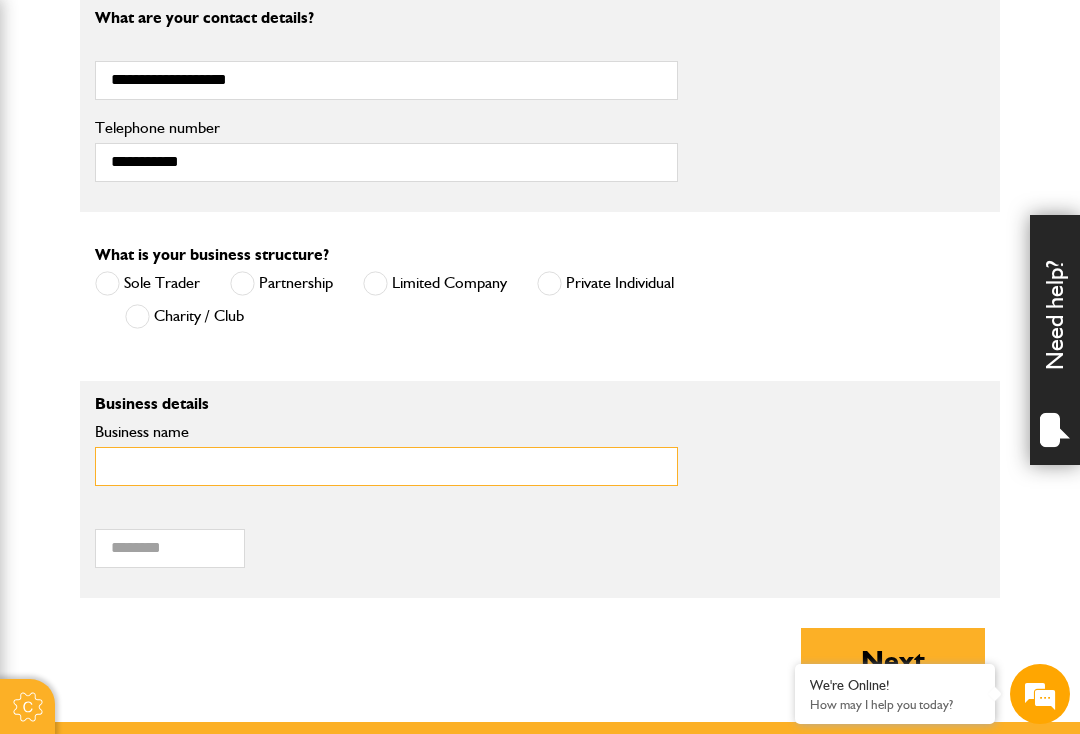 click on "Business name" at bounding box center (386, 466) 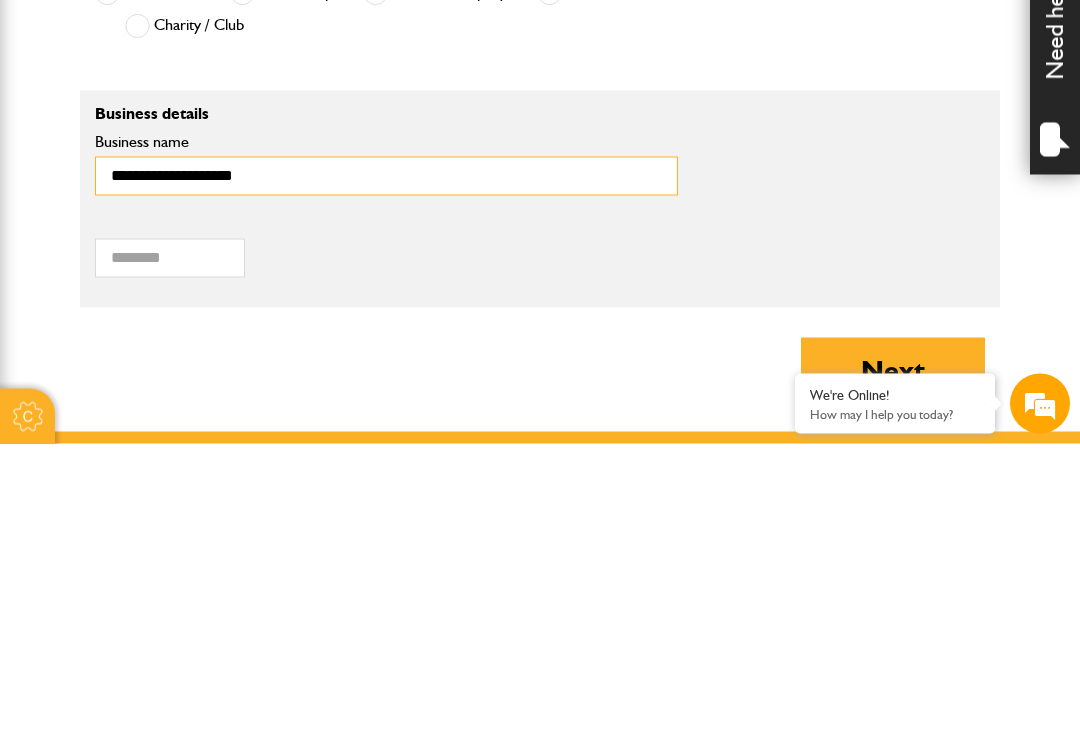 type on "**********" 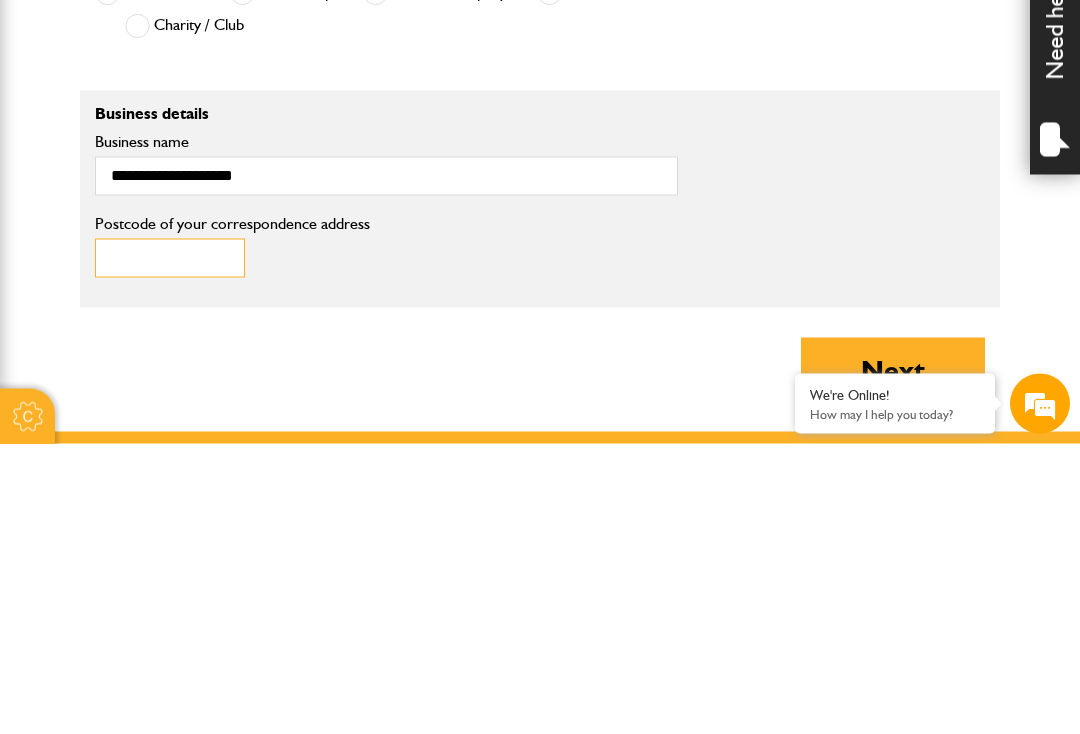 click on "Postcode of your correspondence address" at bounding box center (170, 548) 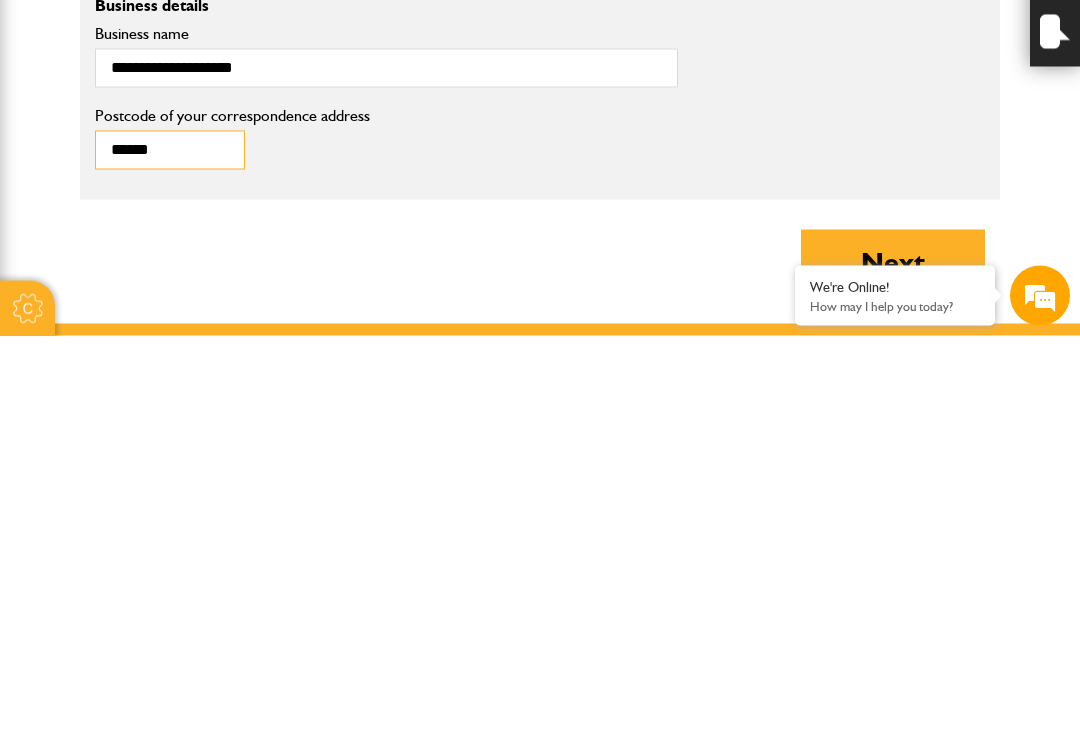 type on "******" 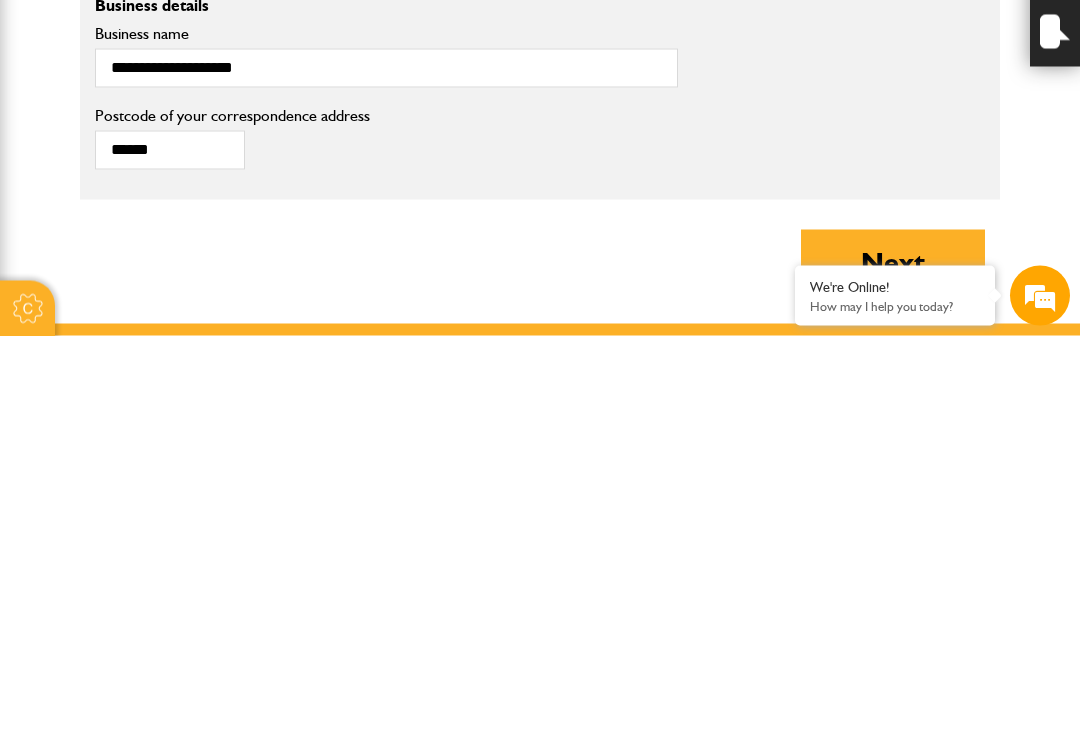 click on "Next" at bounding box center [893, 660] 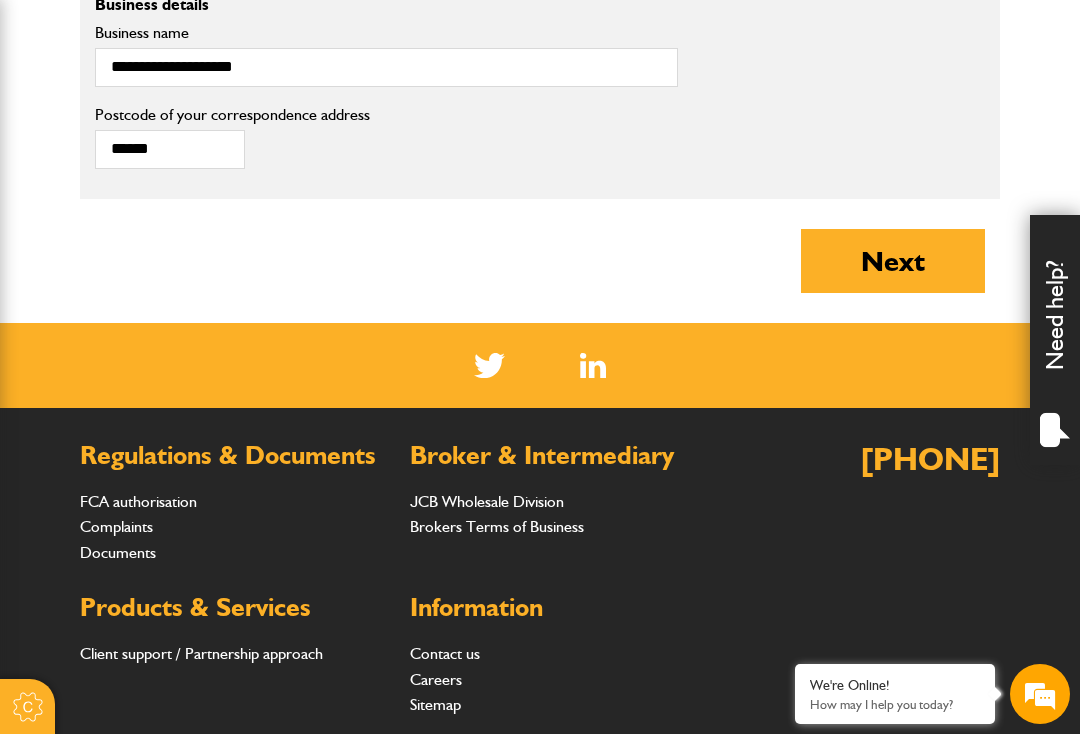 type on "*****" 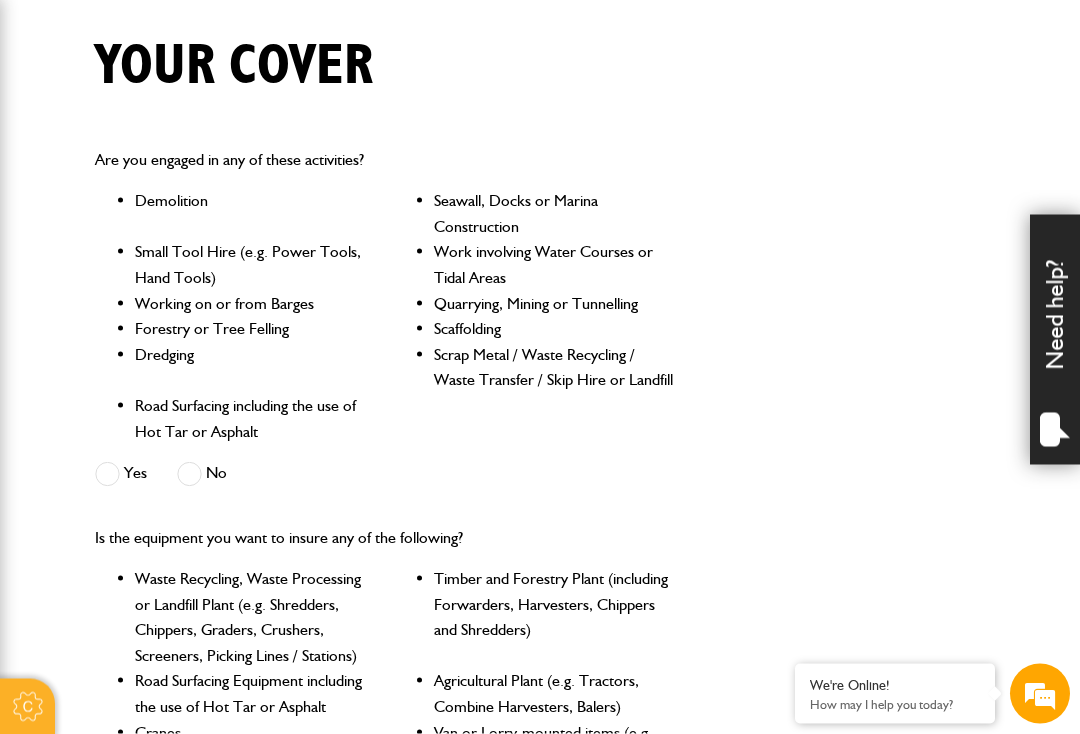 scroll, scrollTop: 490, scrollLeft: 0, axis: vertical 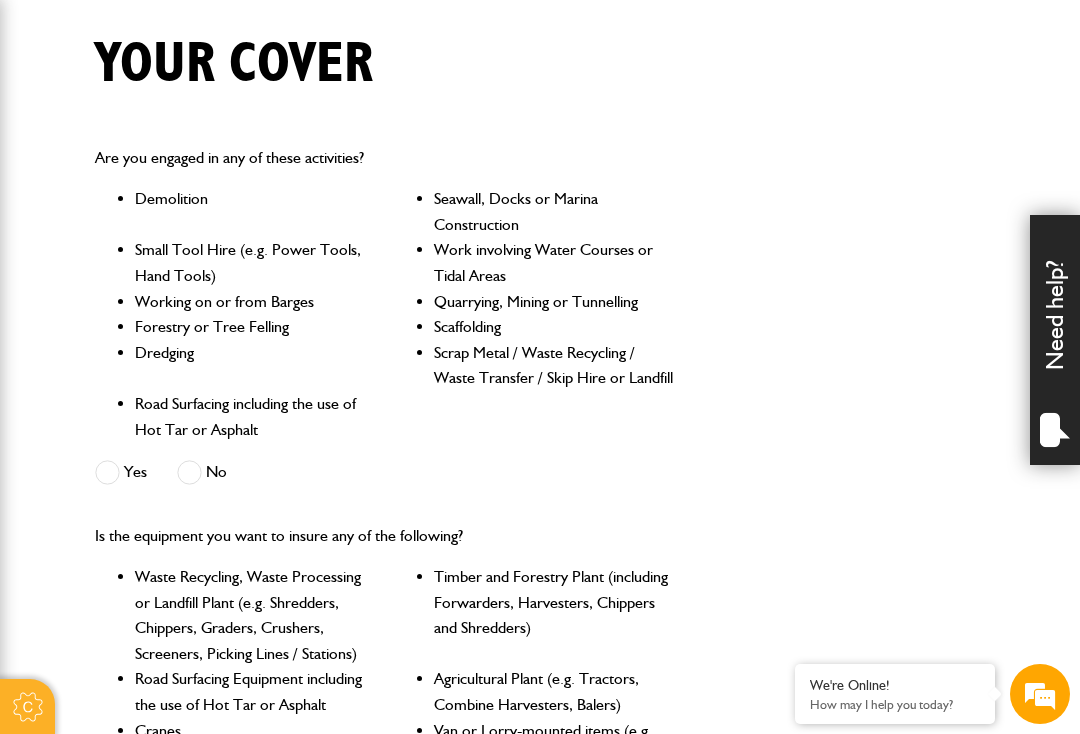 click at bounding box center [189, 472] 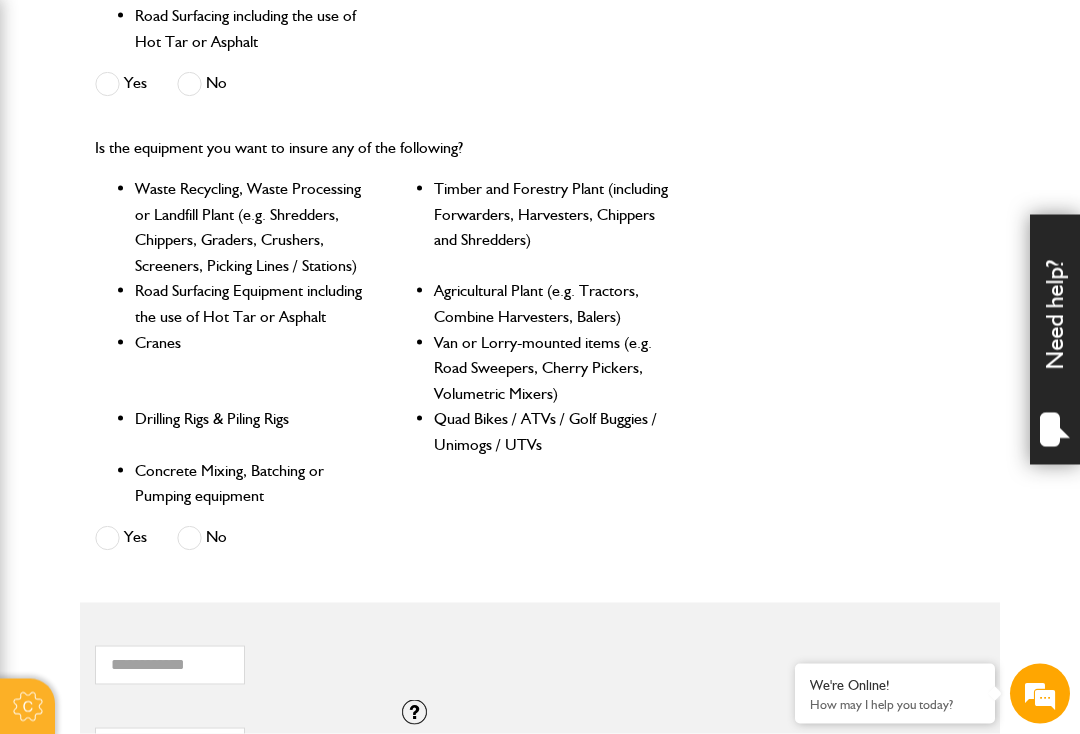 scroll, scrollTop: 886, scrollLeft: 0, axis: vertical 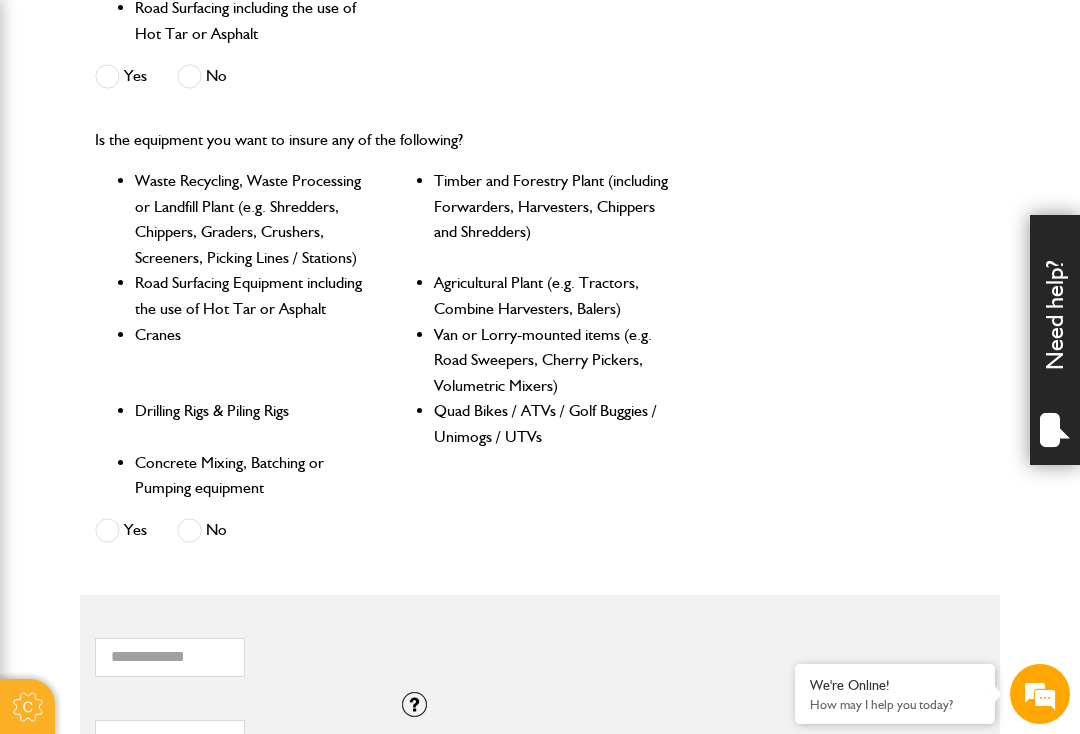click at bounding box center (189, 530) 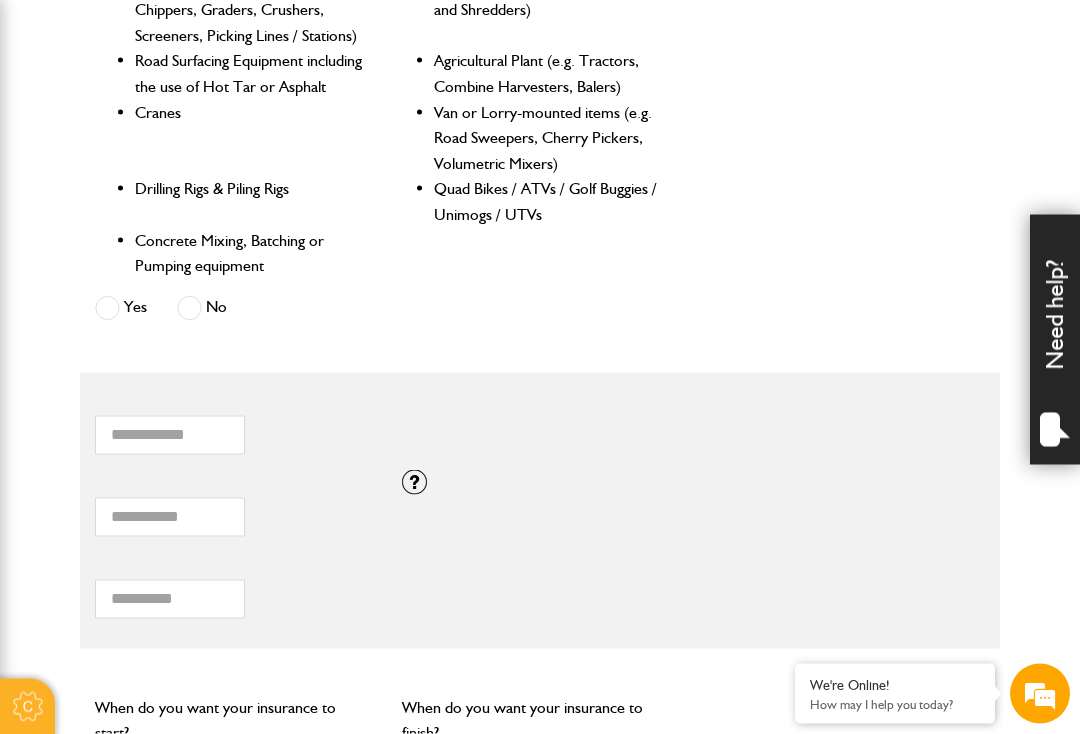 scroll, scrollTop: 1113, scrollLeft: 0, axis: vertical 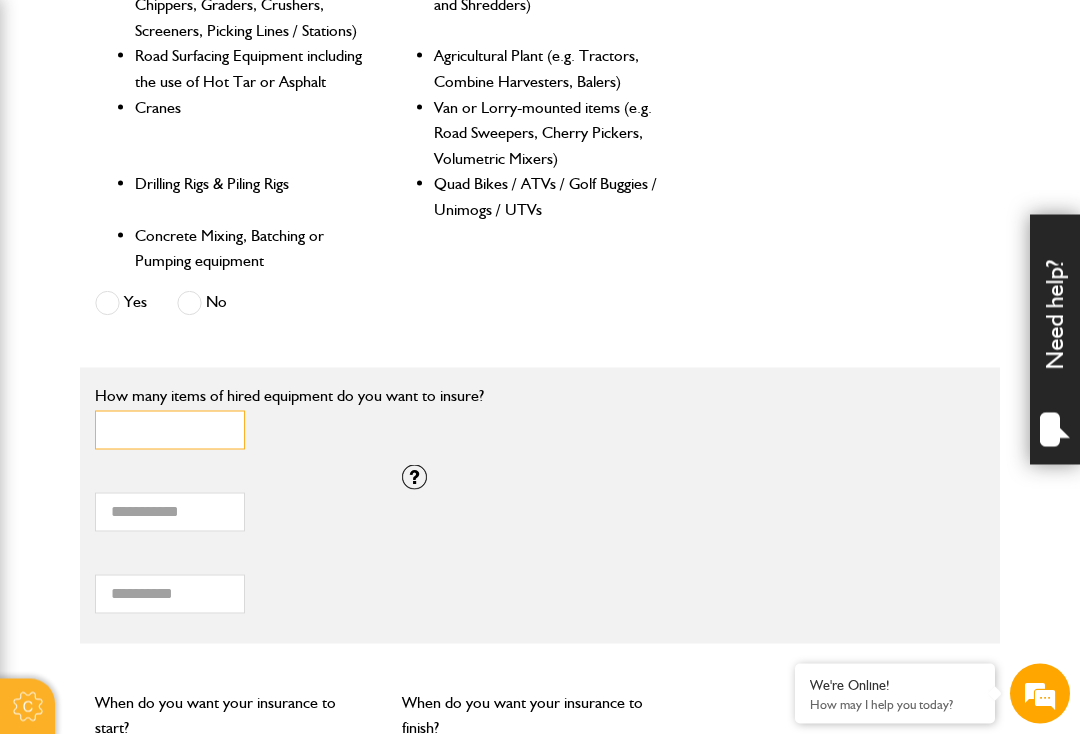 click on "*" at bounding box center [170, 430] 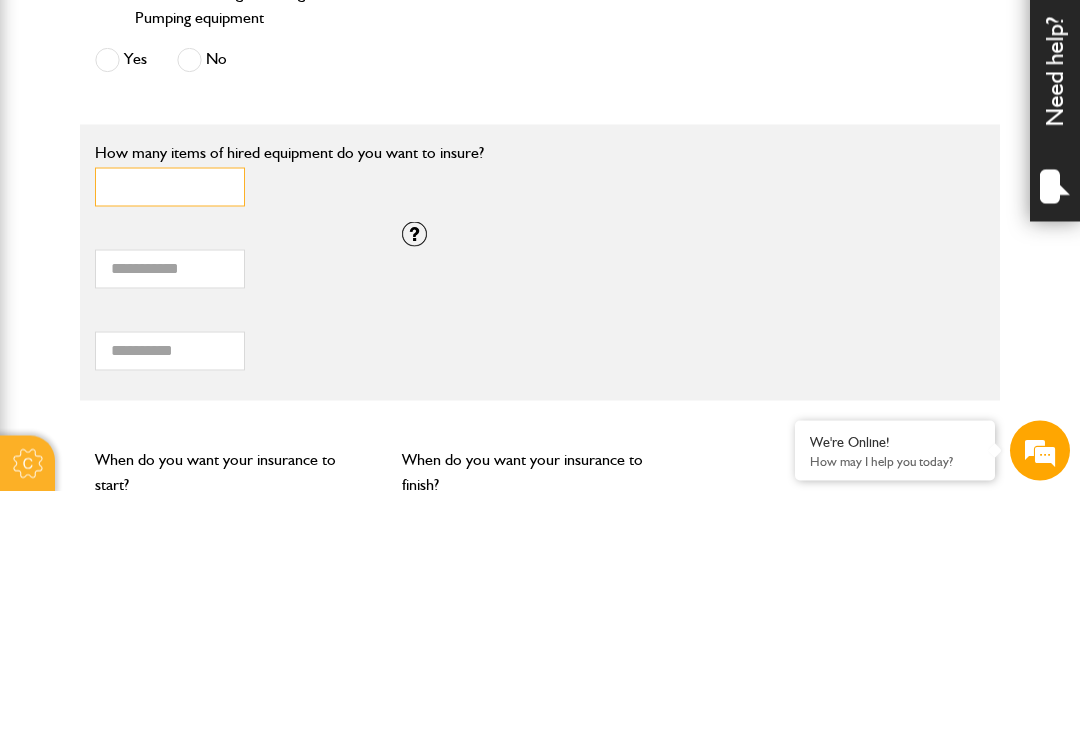 type on "*" 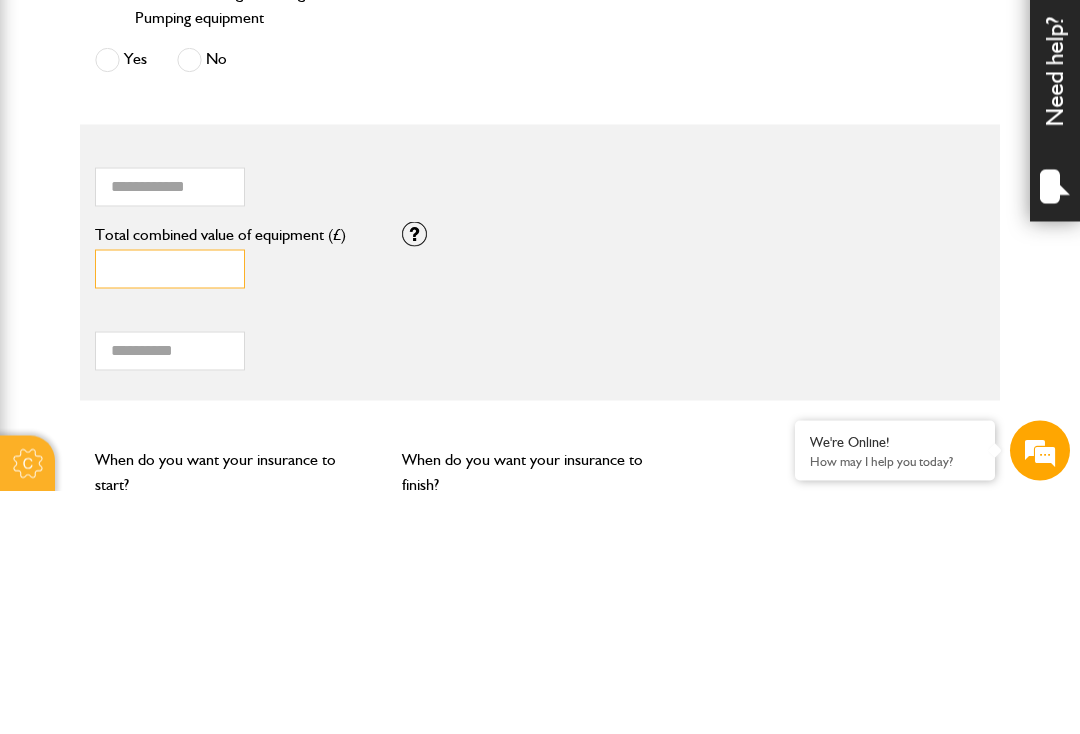 click on "*" at bounding box center [170, 512] 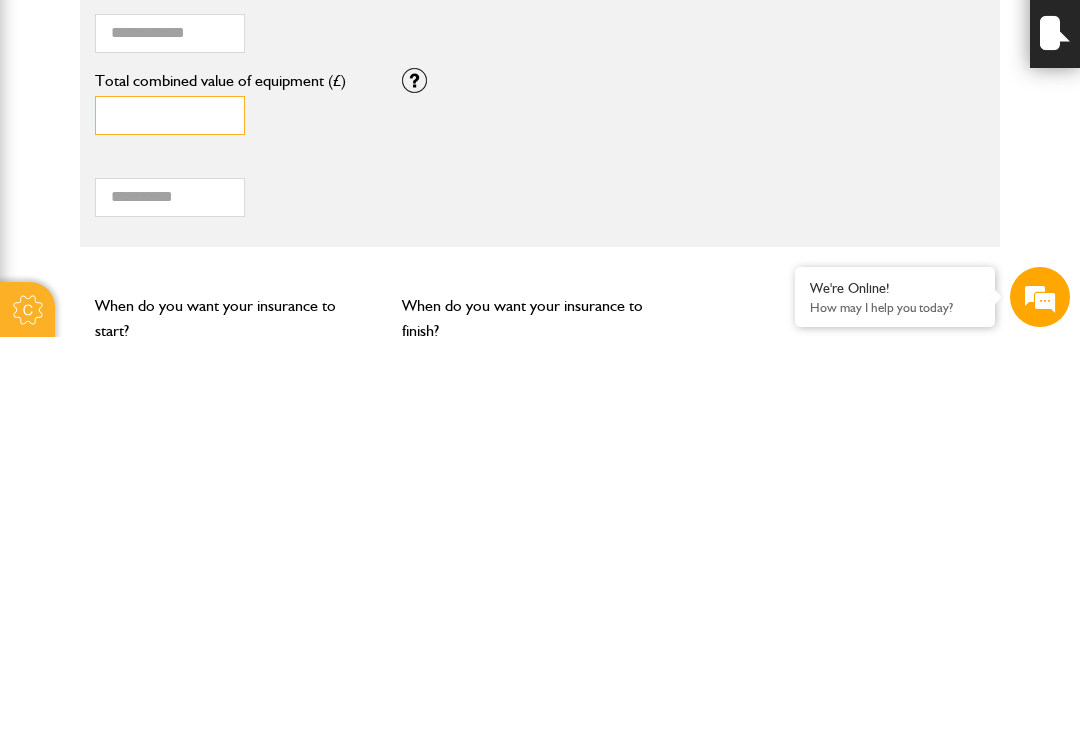 type on "*****" 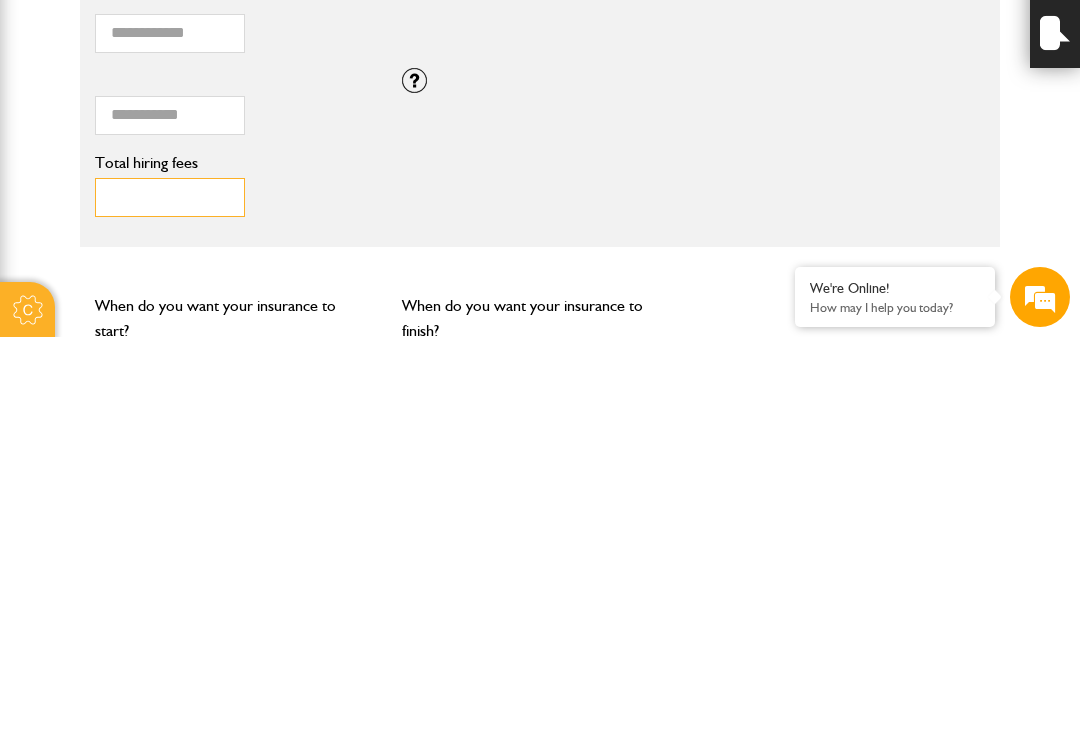click on "Total hiring fees" at bounding box center (170, 594) 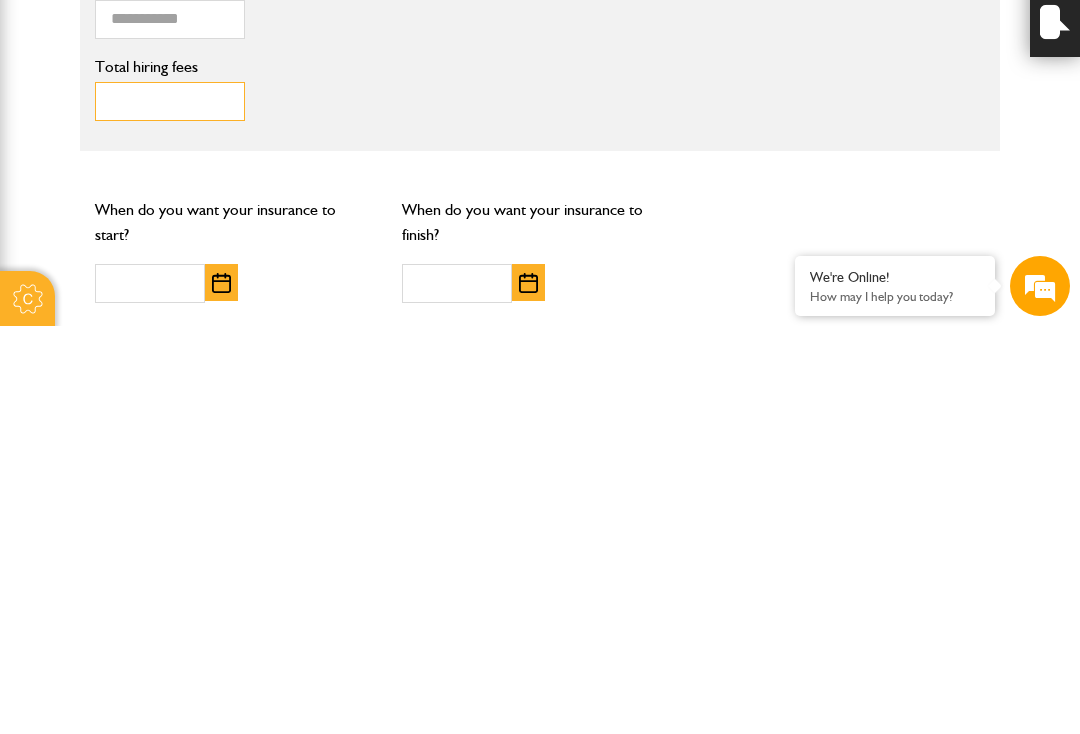 scroll, scrollTop: 1202, scrollLeft: 0, axis: vertical 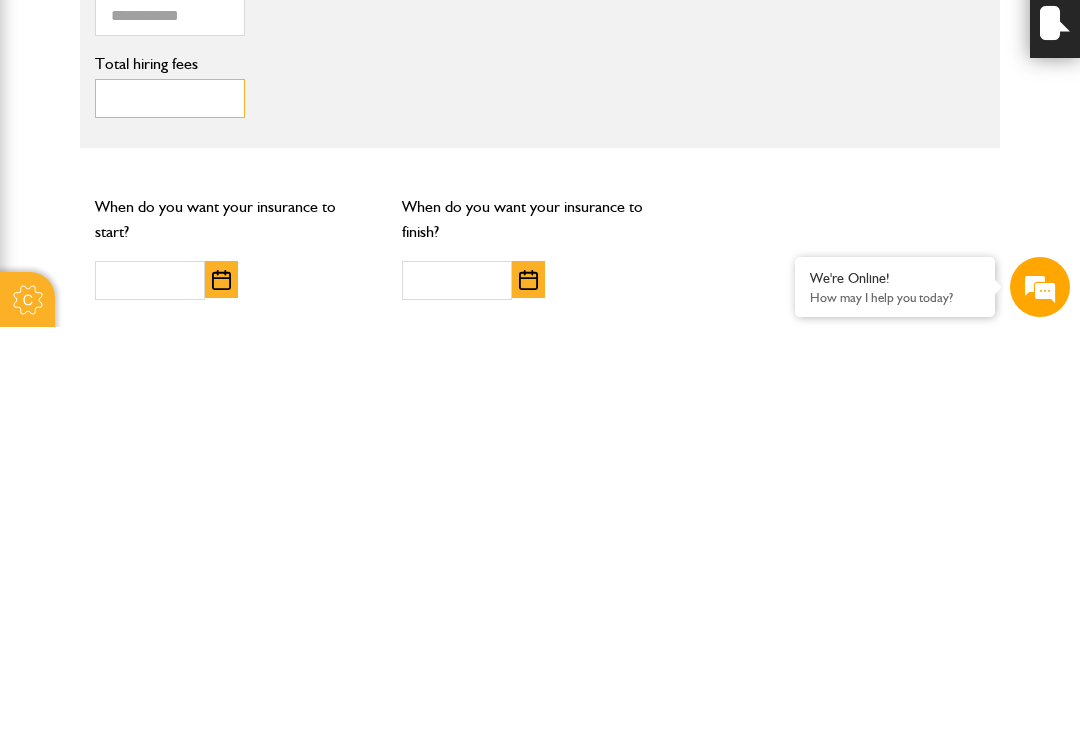 type on "***" 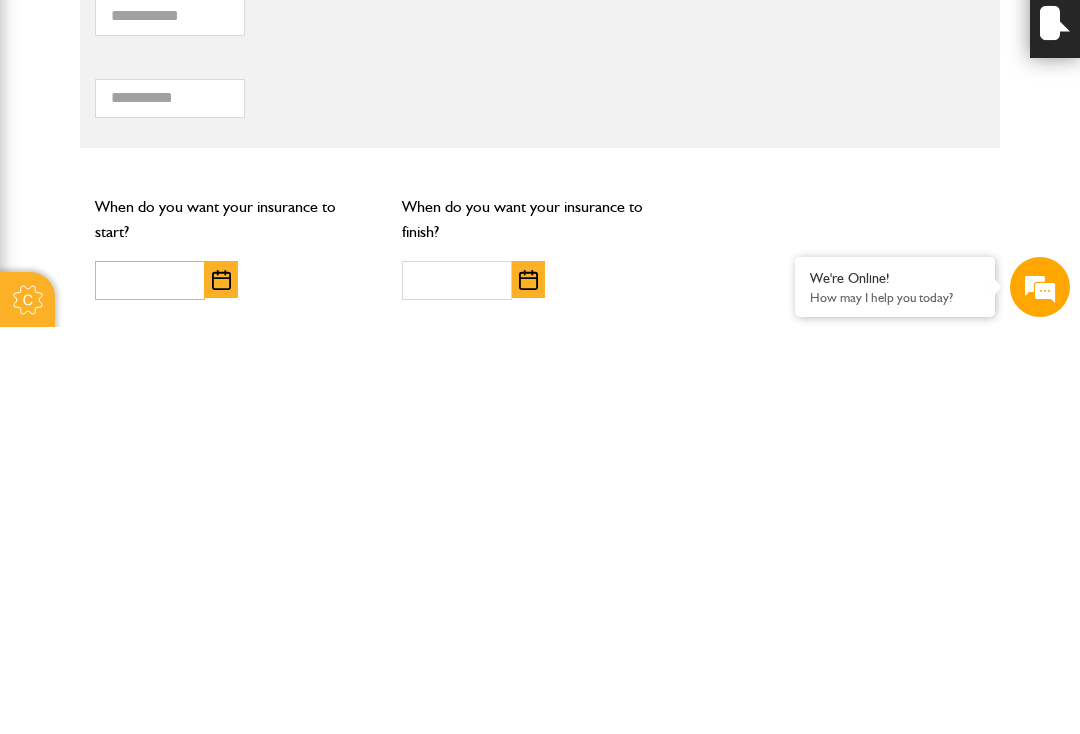 click at bounding box center (150, 687) 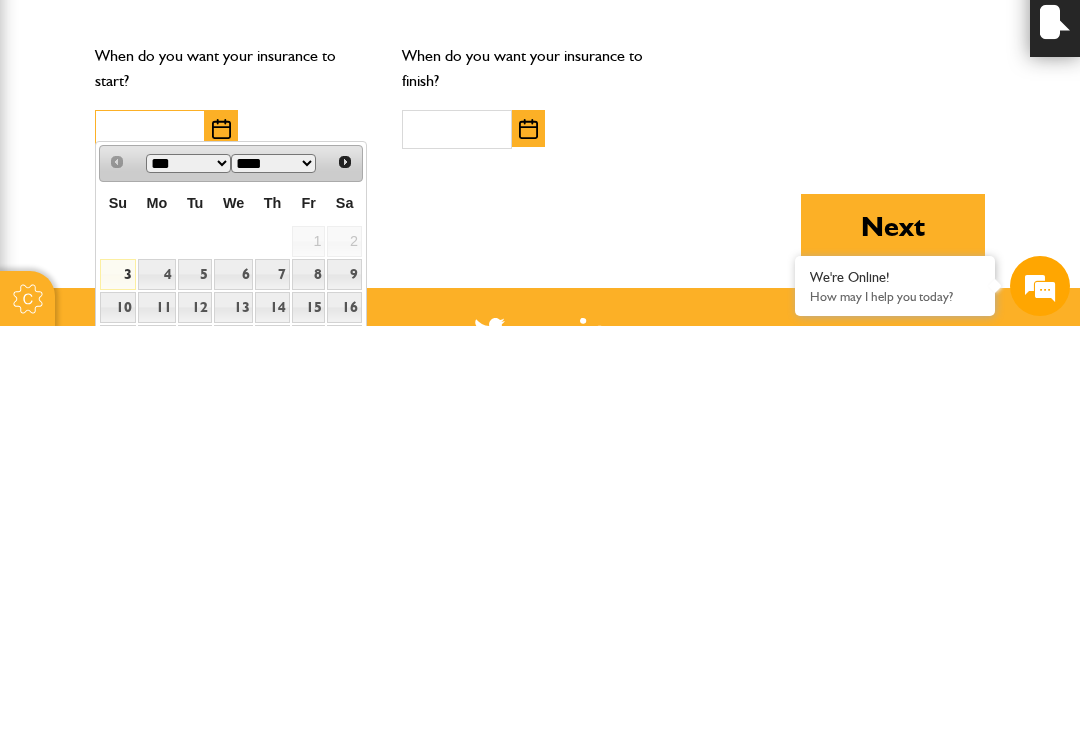 scroll, scrollTop: 1356, scrollLeft: 0, axis: vertical 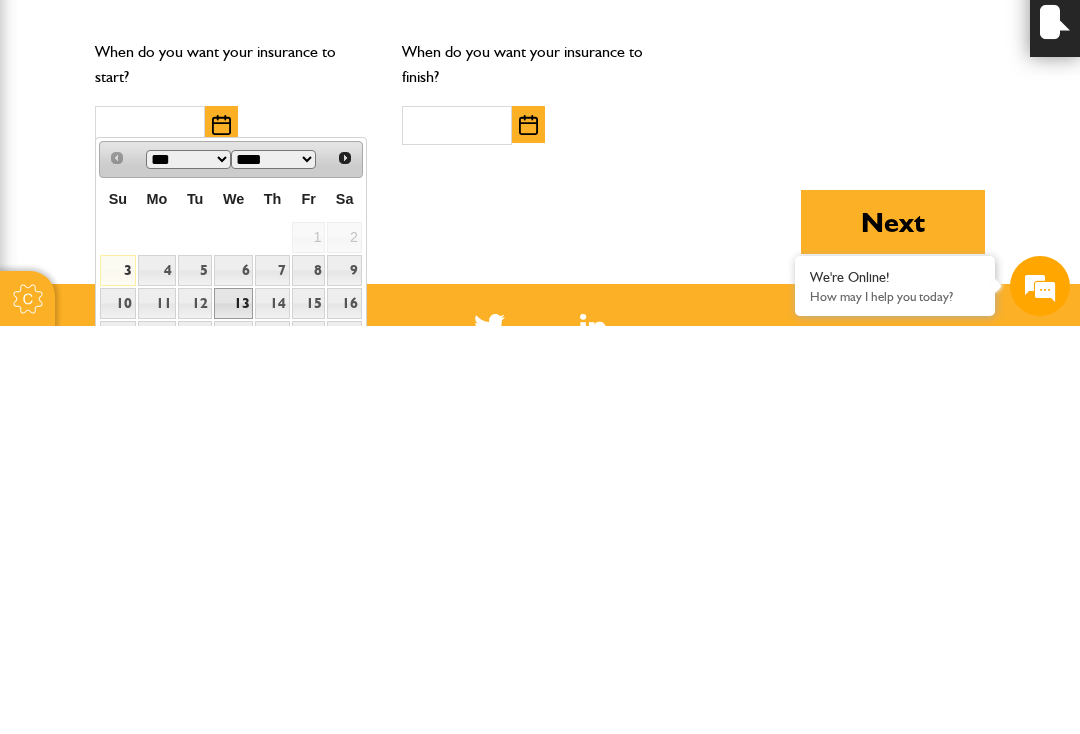 click on "13" at bounding box center [233, 711] 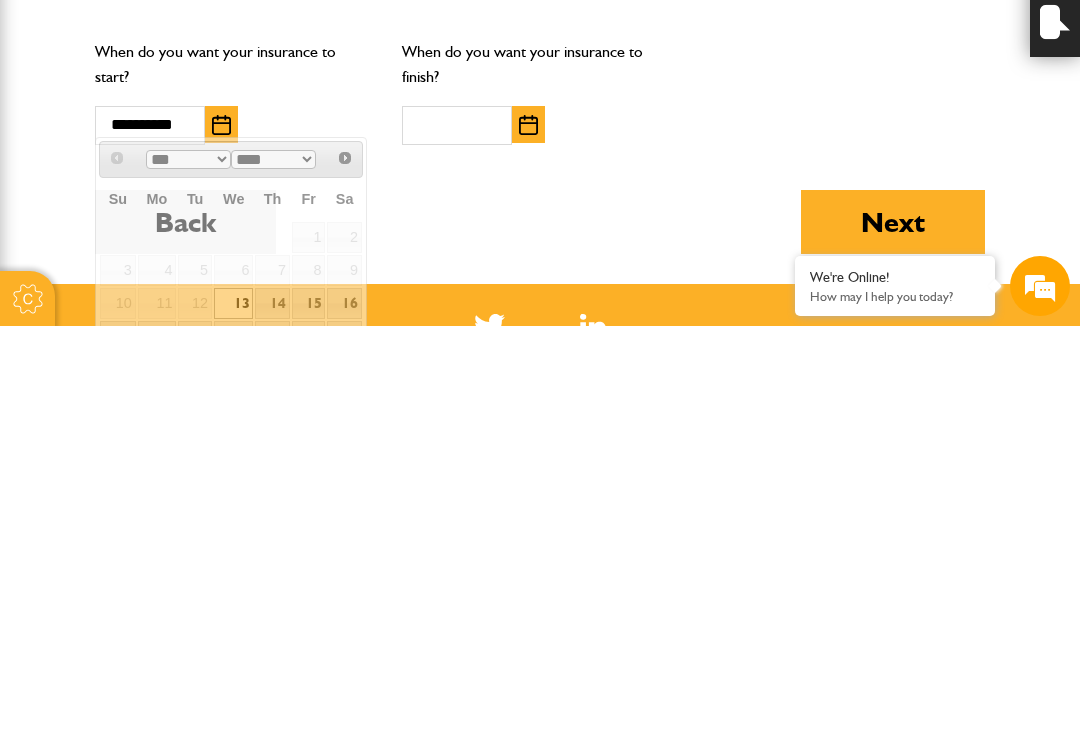 scroll, scrollTop: 1765, scrollLeft: 0, axis: vertical 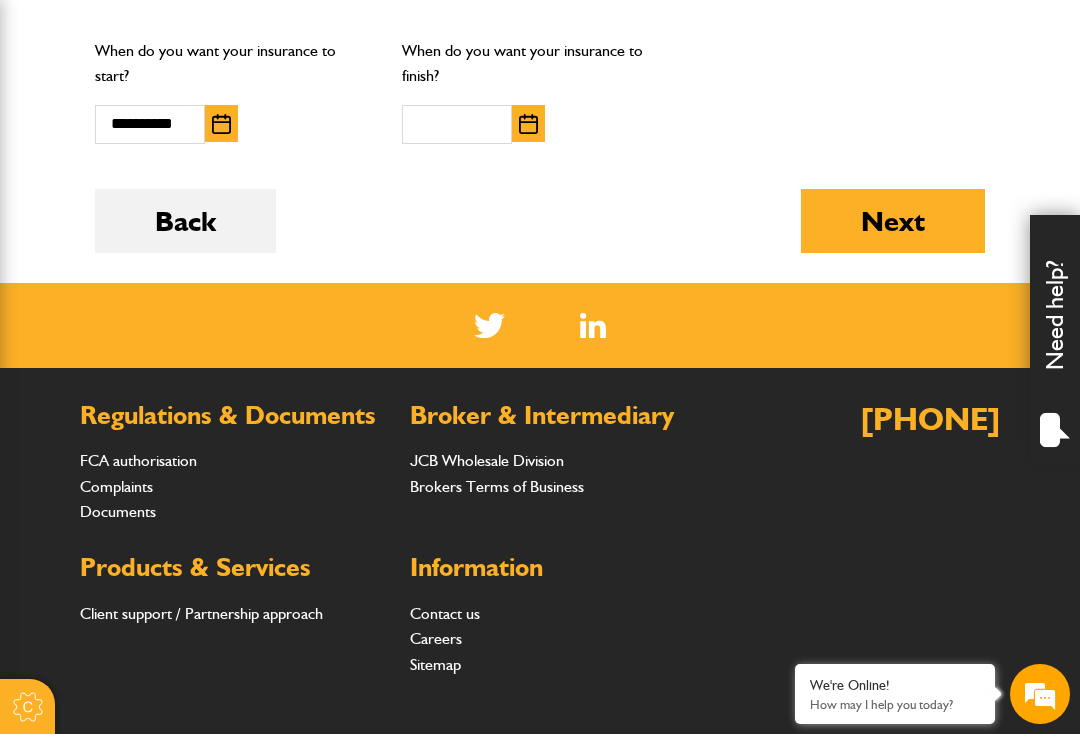click at bounding box center (528, 124) 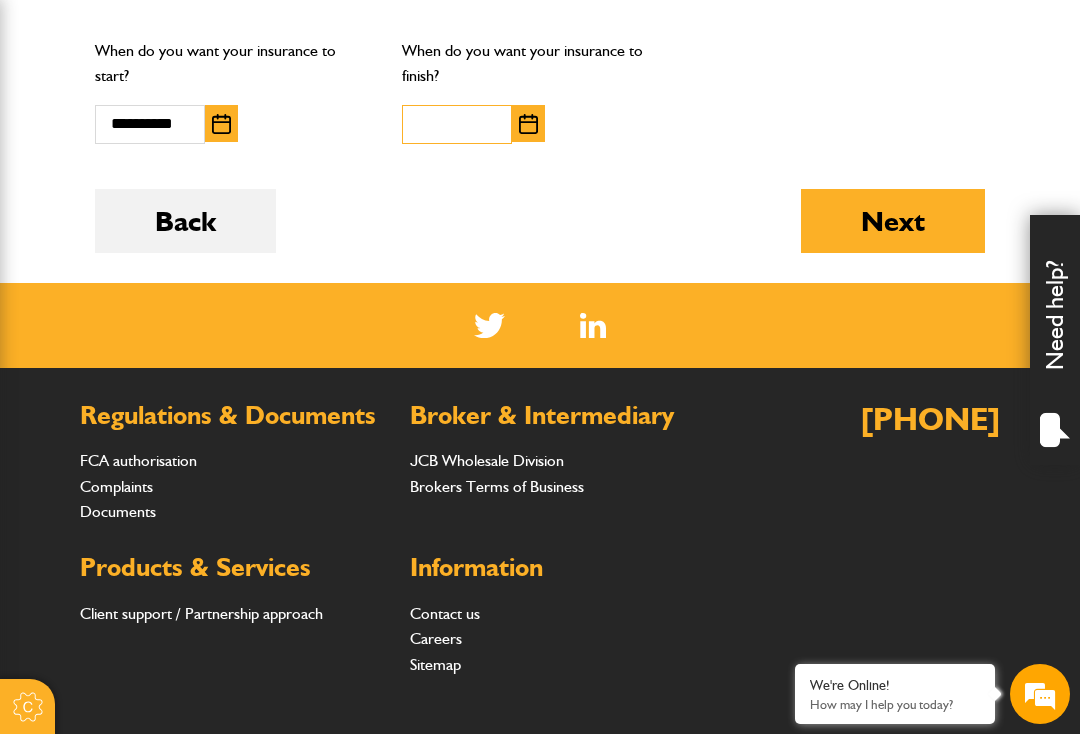 scroll, scrollTop: 1764, scrollLeft: 0, axis: vertical 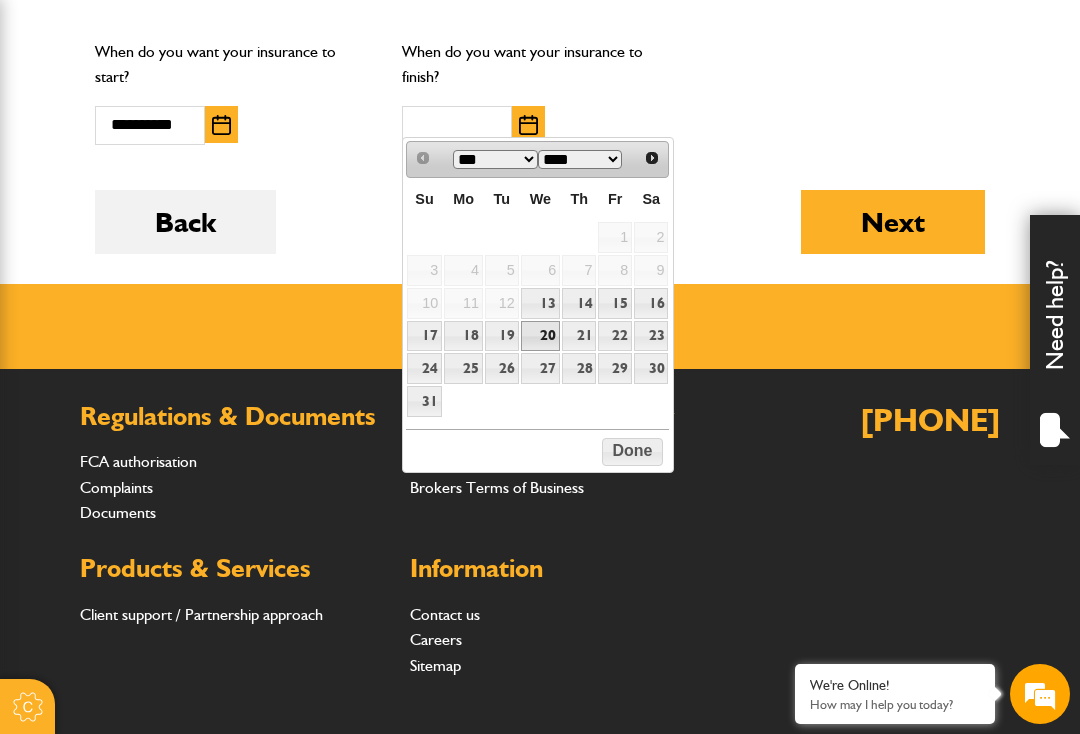 click on "20" at bounding box center [540, 336] 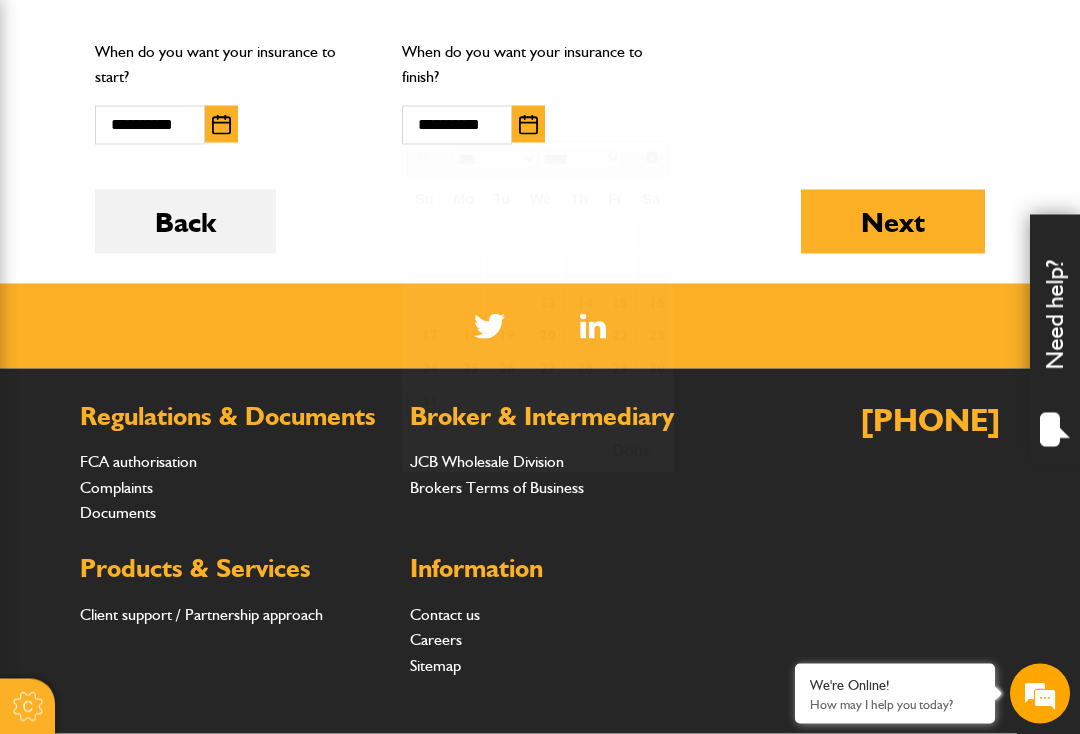 scroll, scrollTop: 1765, scrollLeft: 0, axis: vertical 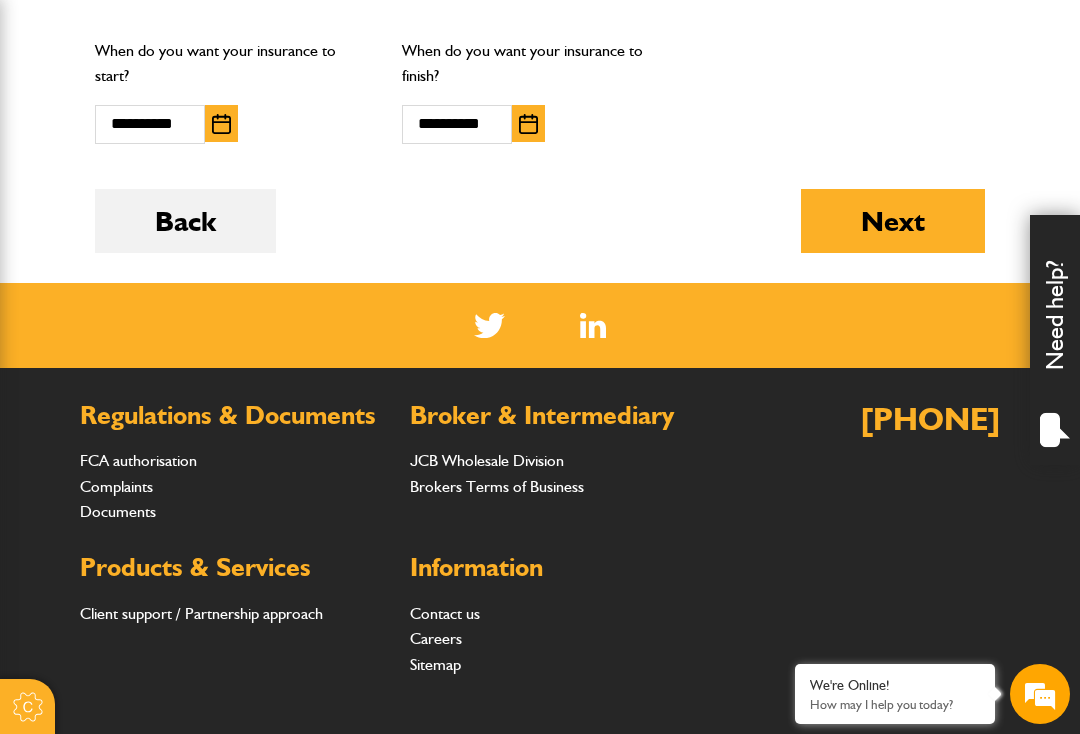 click on "Next" at bounding box center [893, 221] 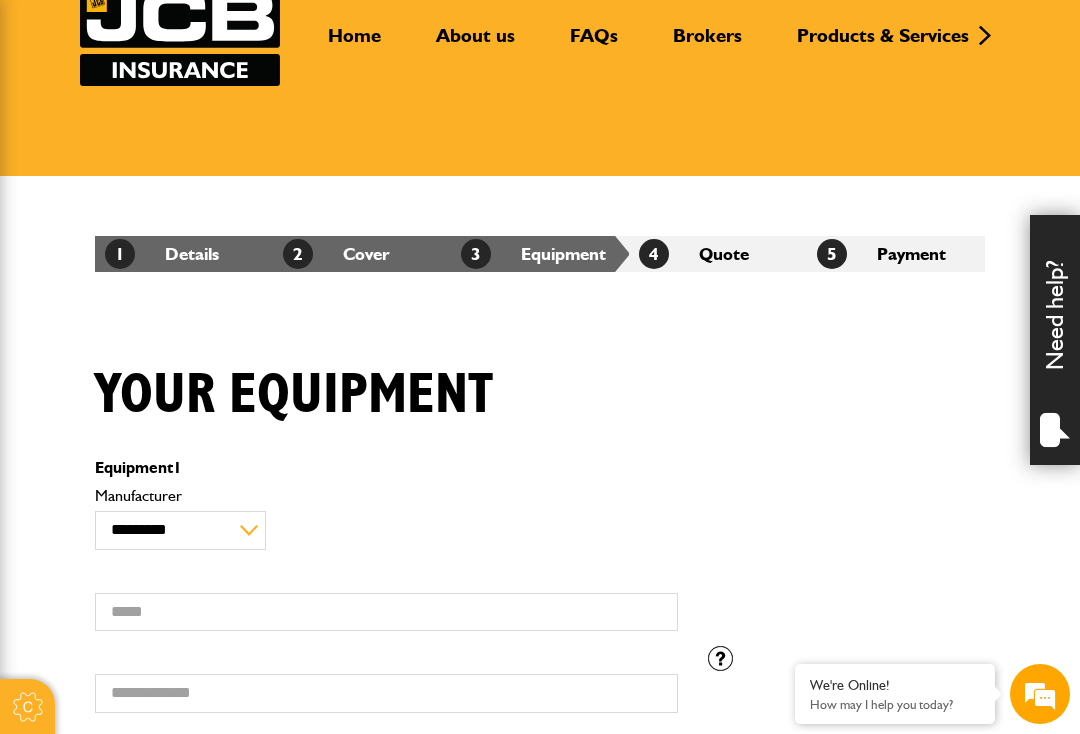 scroll, scrollTop: 161, scrollLeft: 0, axis: vertical 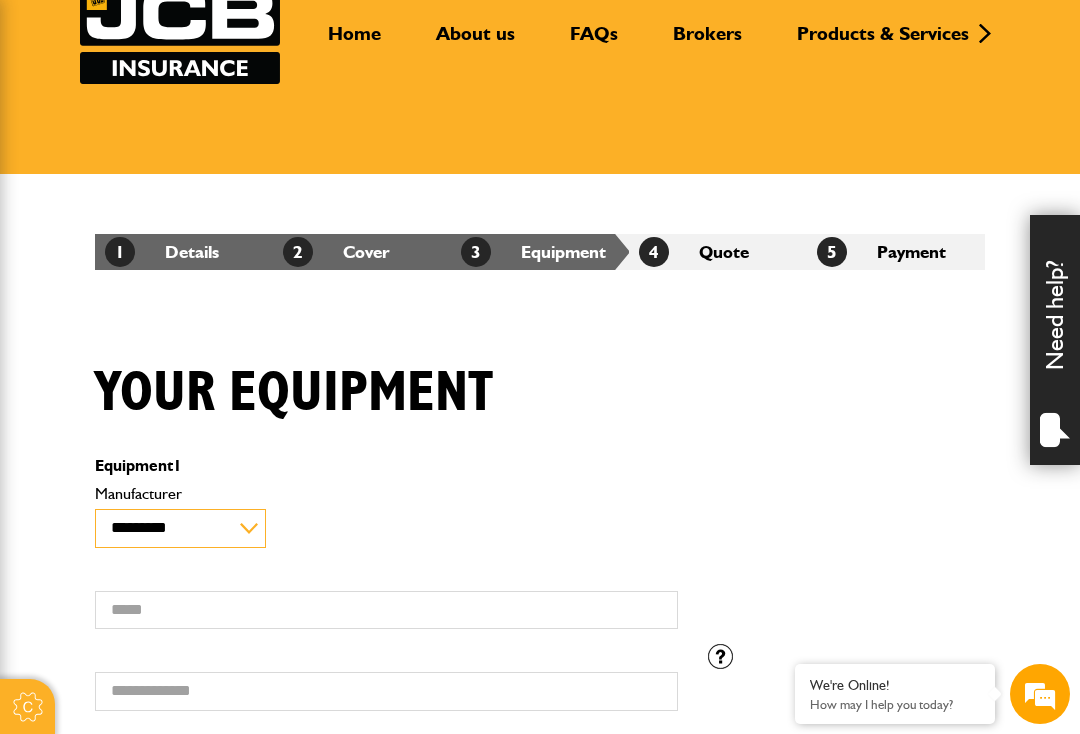 click on "**********" at bounding box center (180, 528) 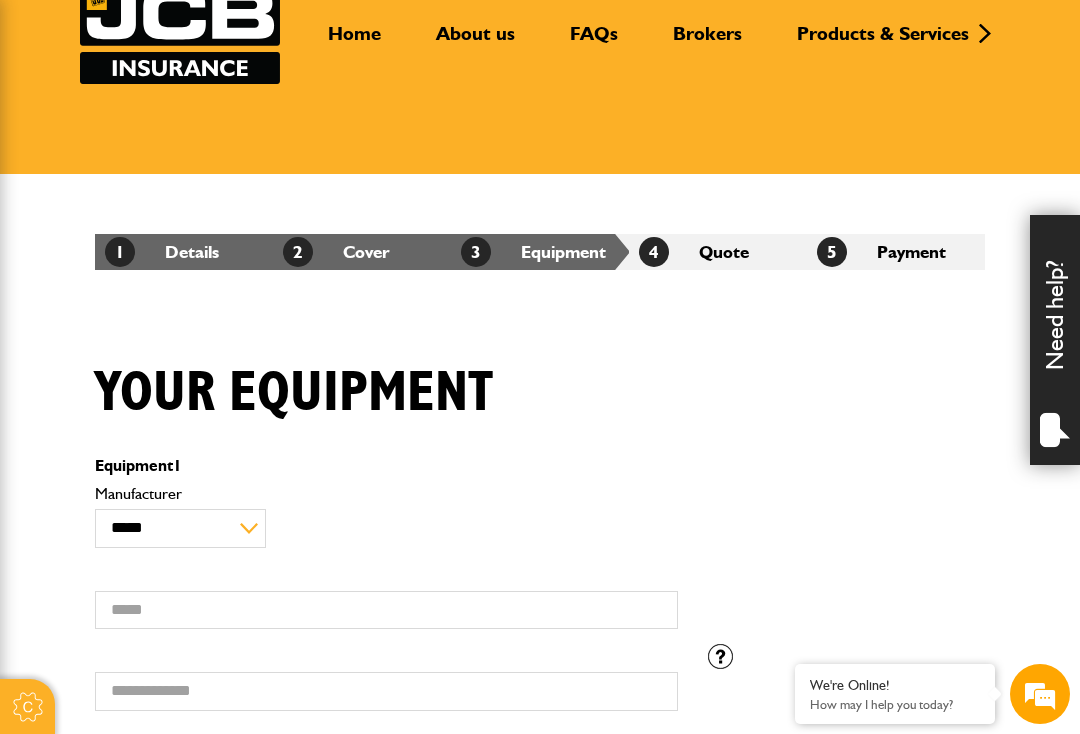 click on "Manufacturer" at bounding box center [386, 494] 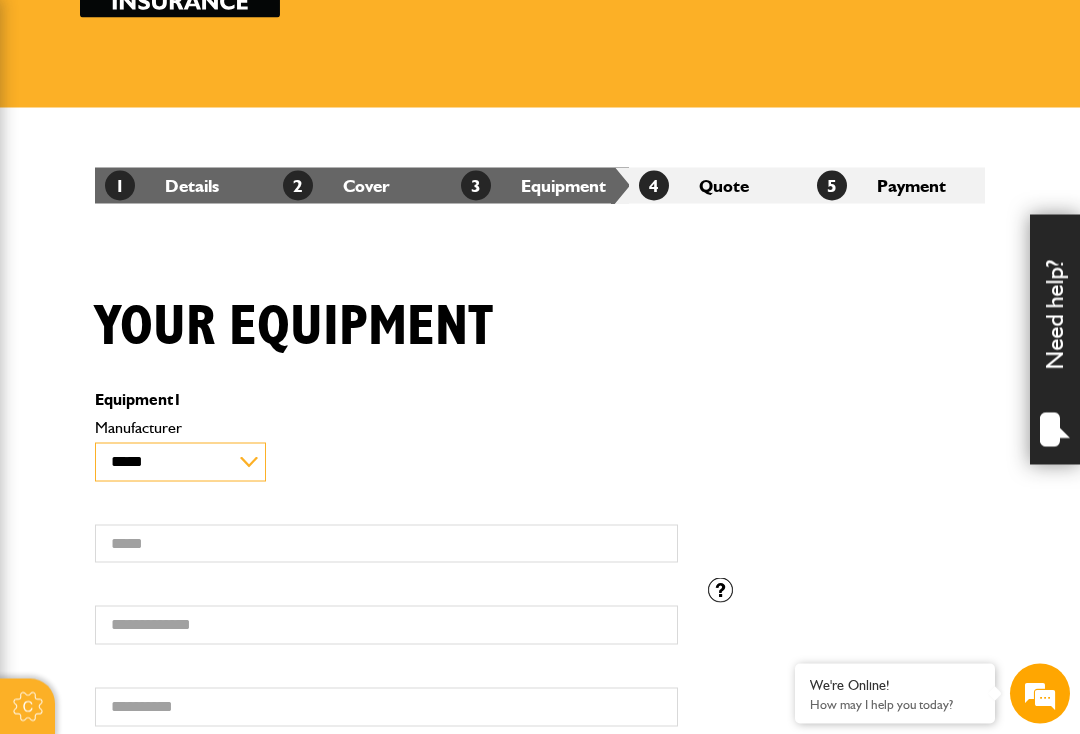 scroll, scrollTop: 229, scrollLeft: 0, axis: vertical 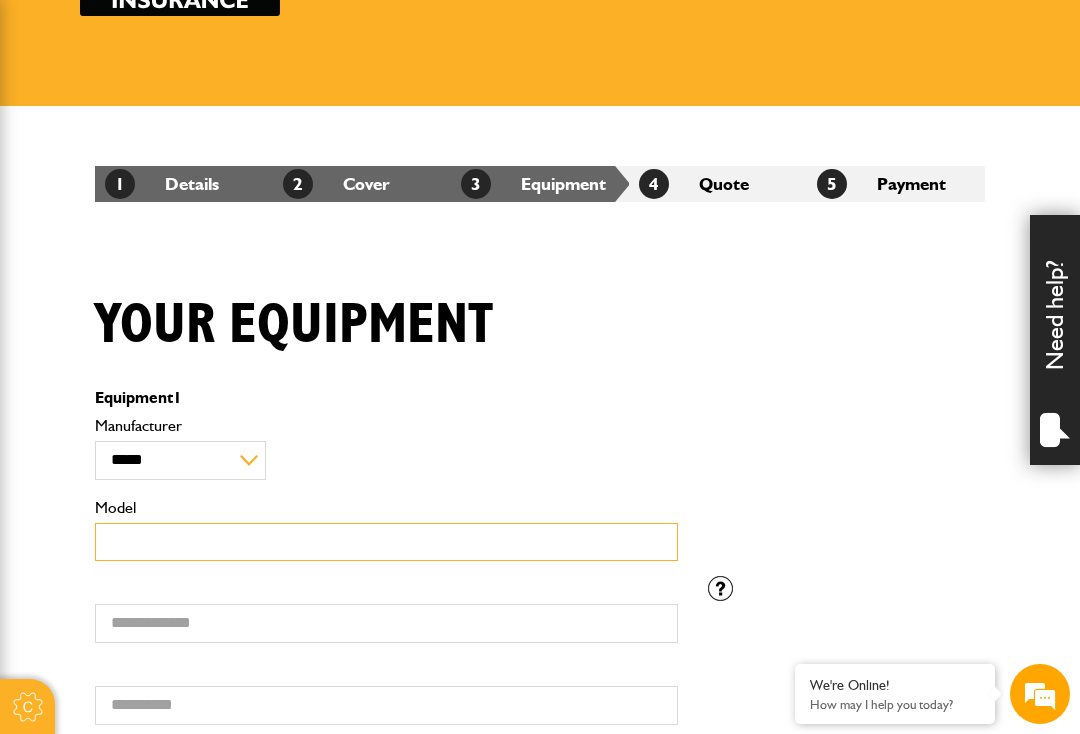 click on "Model" at bounding box center (386, 542) 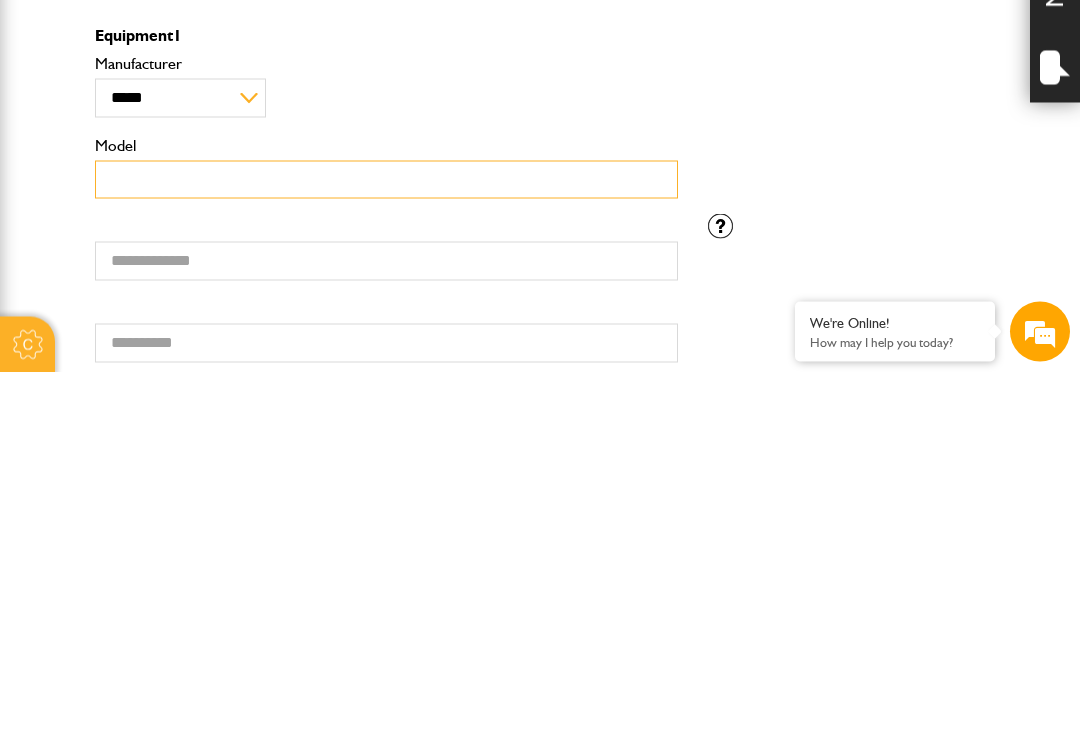 scroll, scrollTop: 0, scrollLeft: 0, axis: both 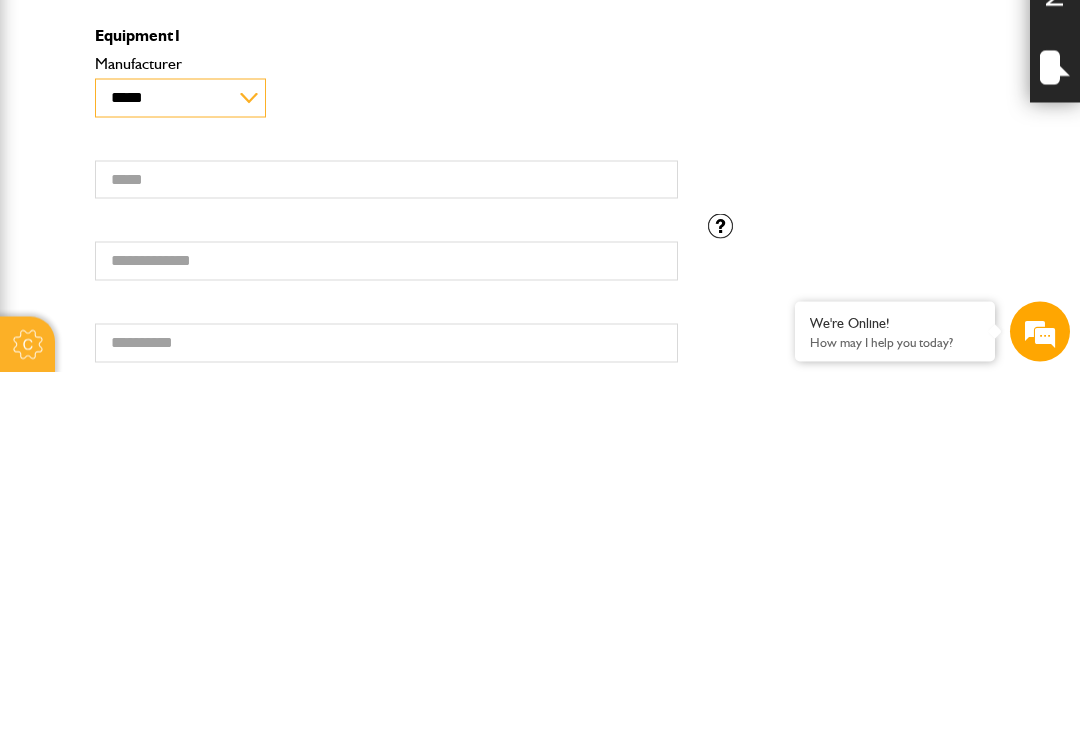 click on "**********" at bounding box center (180, 460) 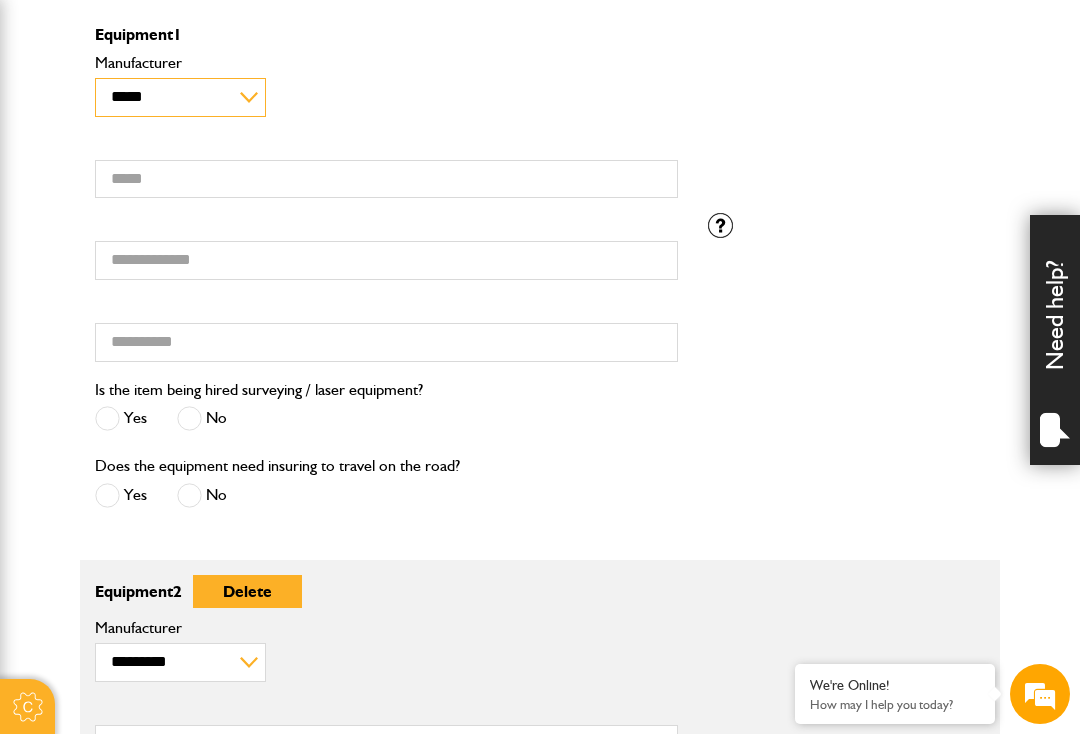 select on "**" 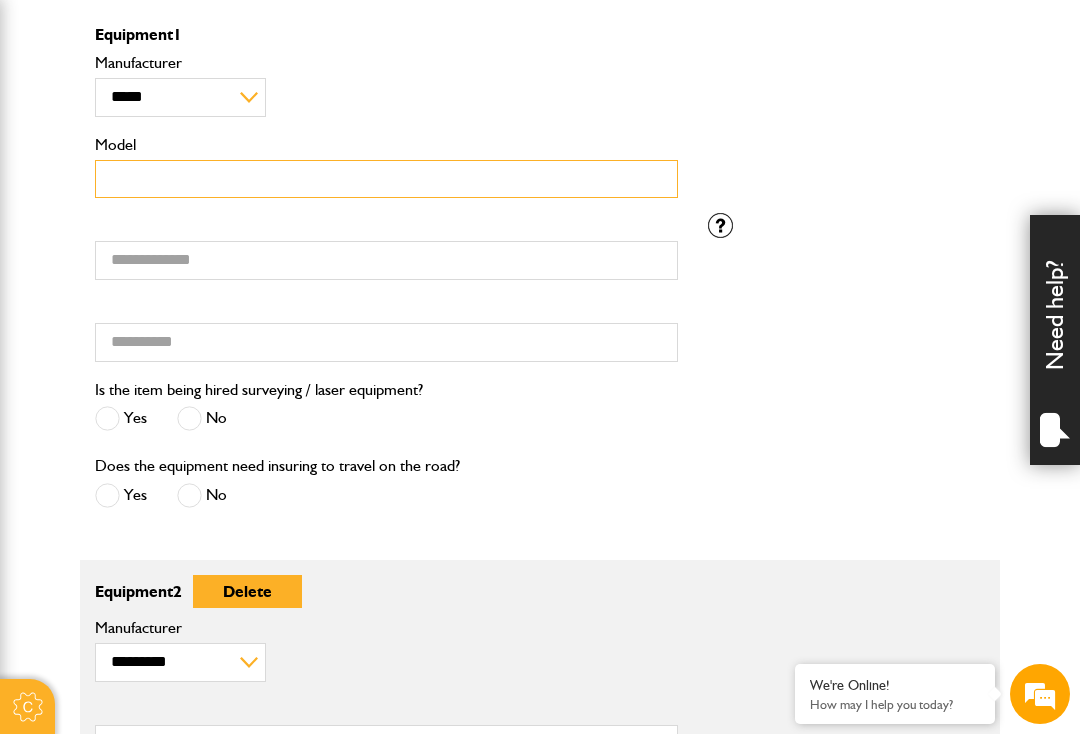 click on "Model" at bounding box center [386, 179] 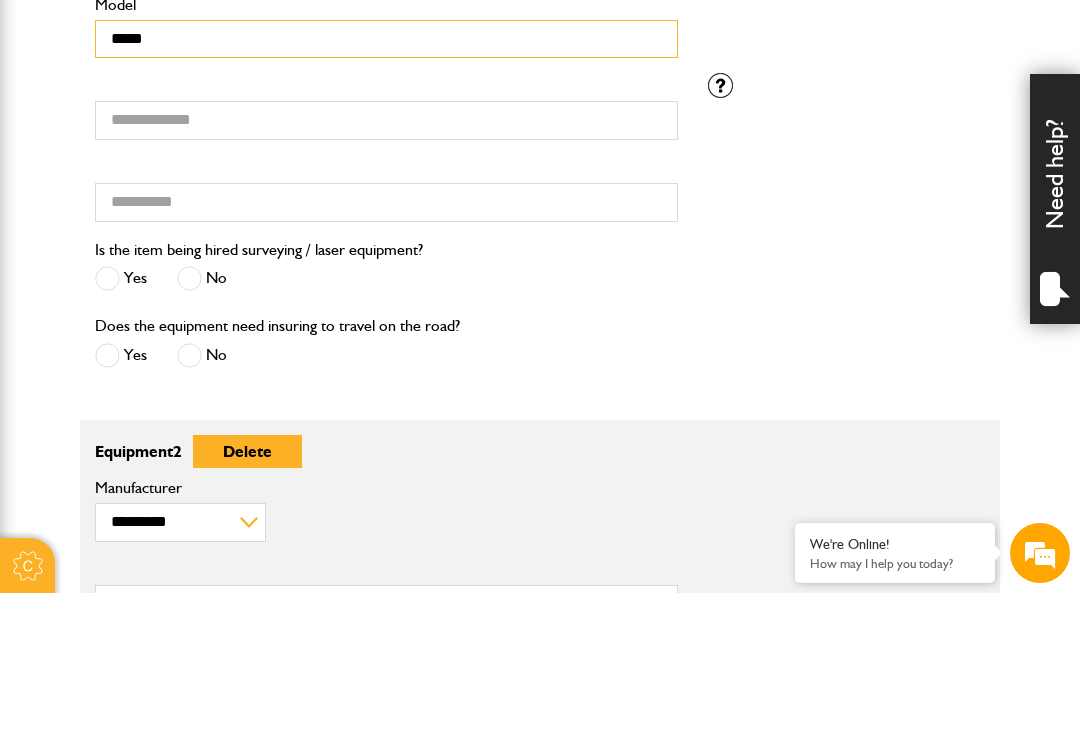 type on "*****" 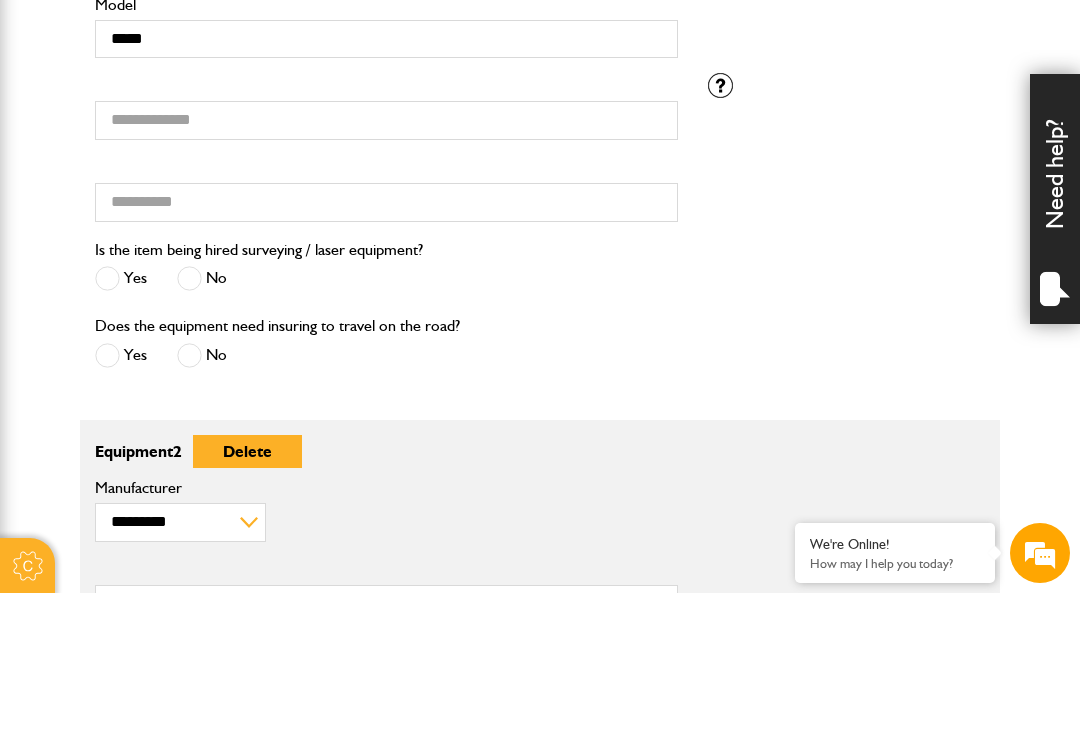 click on "No" at bounding box center [202, 419] 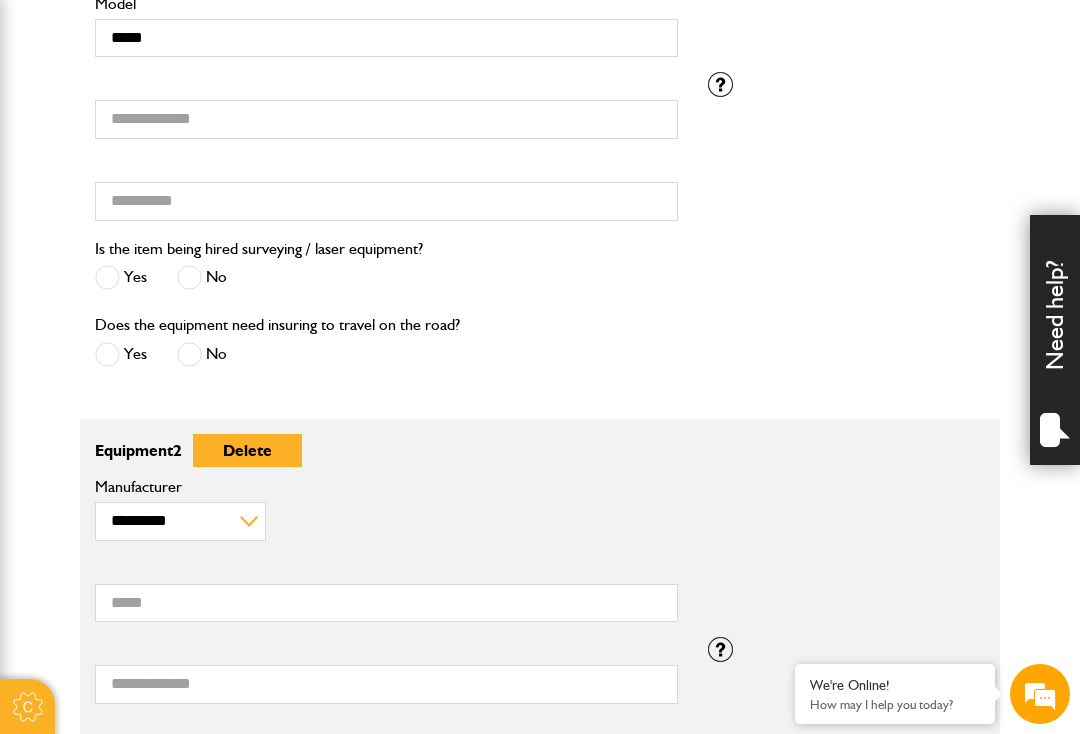 click at bounding box center (189, 354) 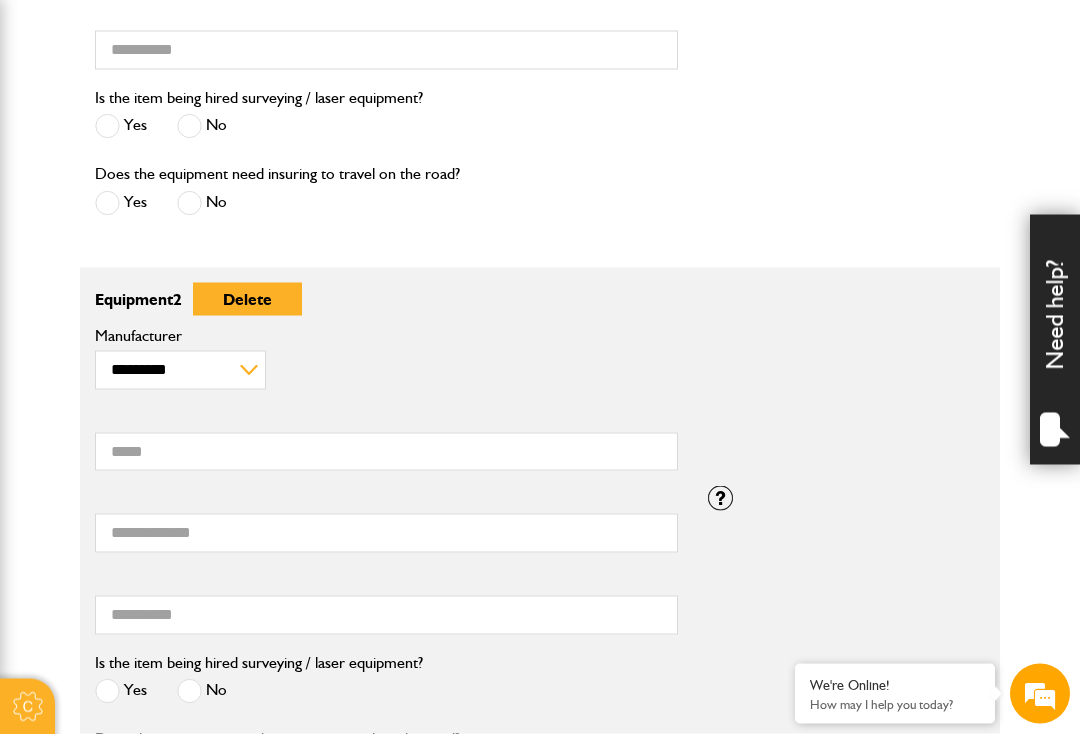 scroll, scrollTop: 907, scrollLeft: 0, axis: vertical 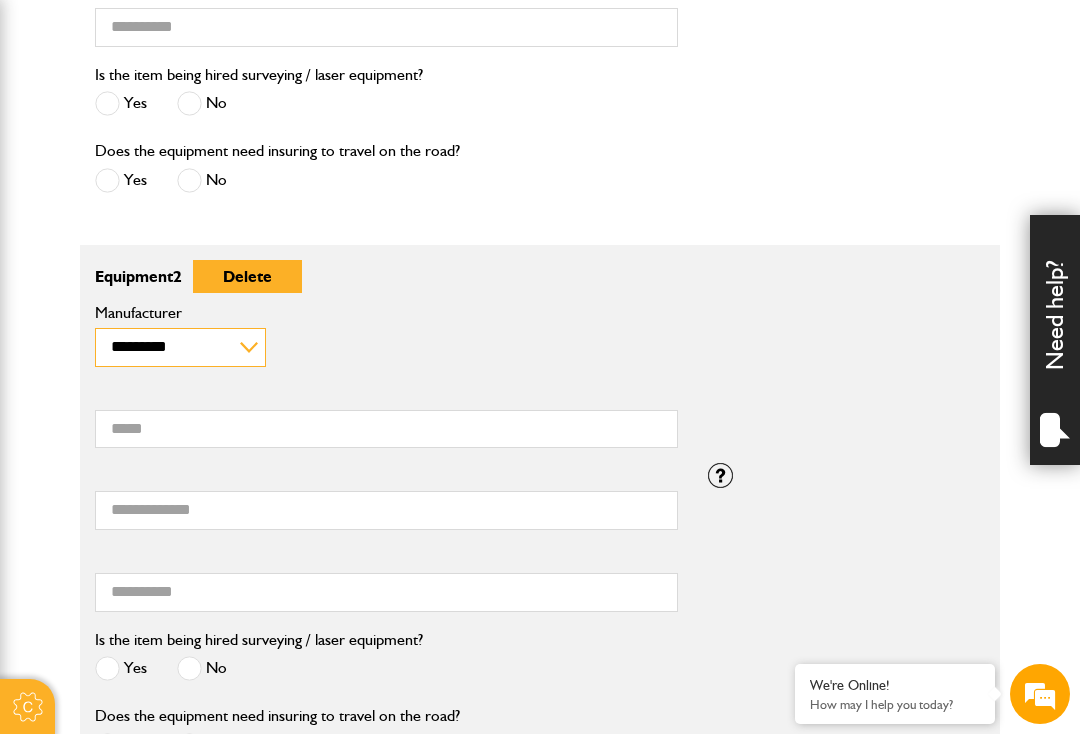 click on "**********" at bounding box center (180, 347) 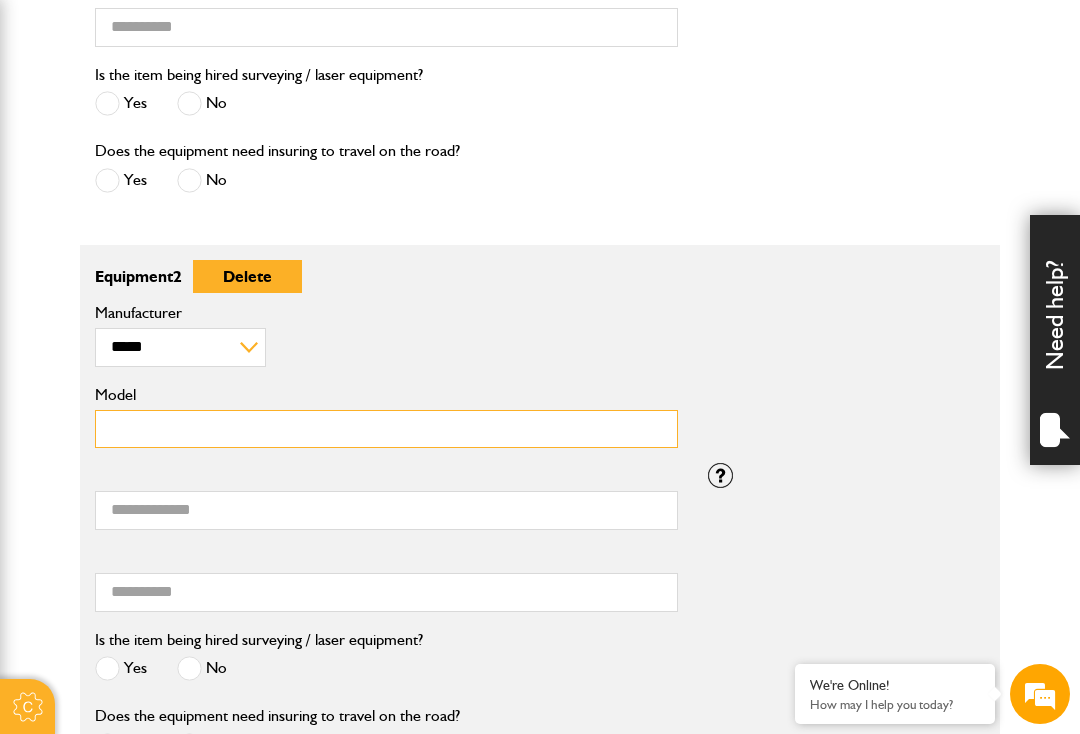 click on "Model" at bounding box center [386, 429] 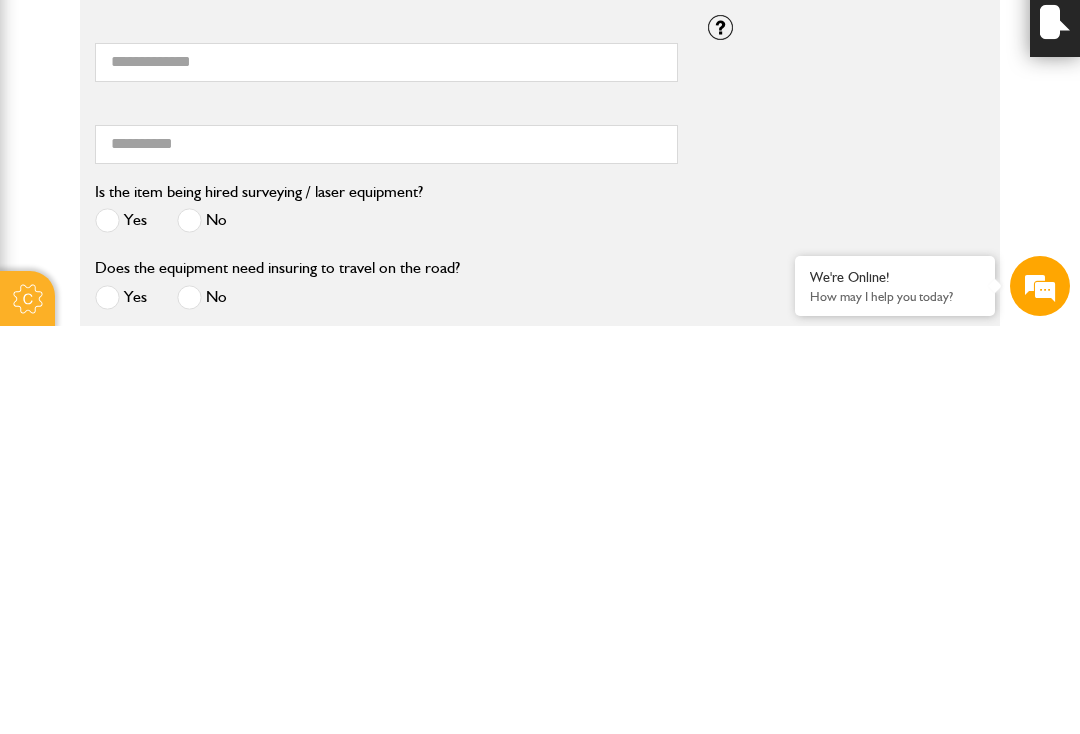 scroll, scrollTop: 948, scrollLeft: 0, axis: vertical 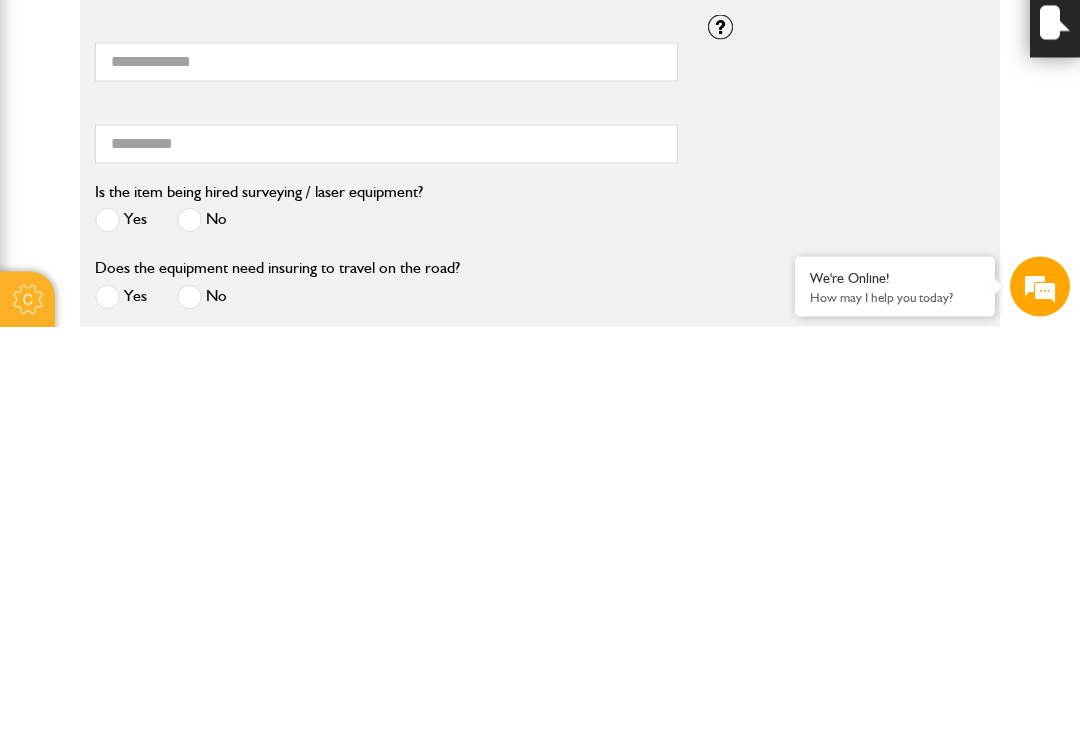 type on "*****" 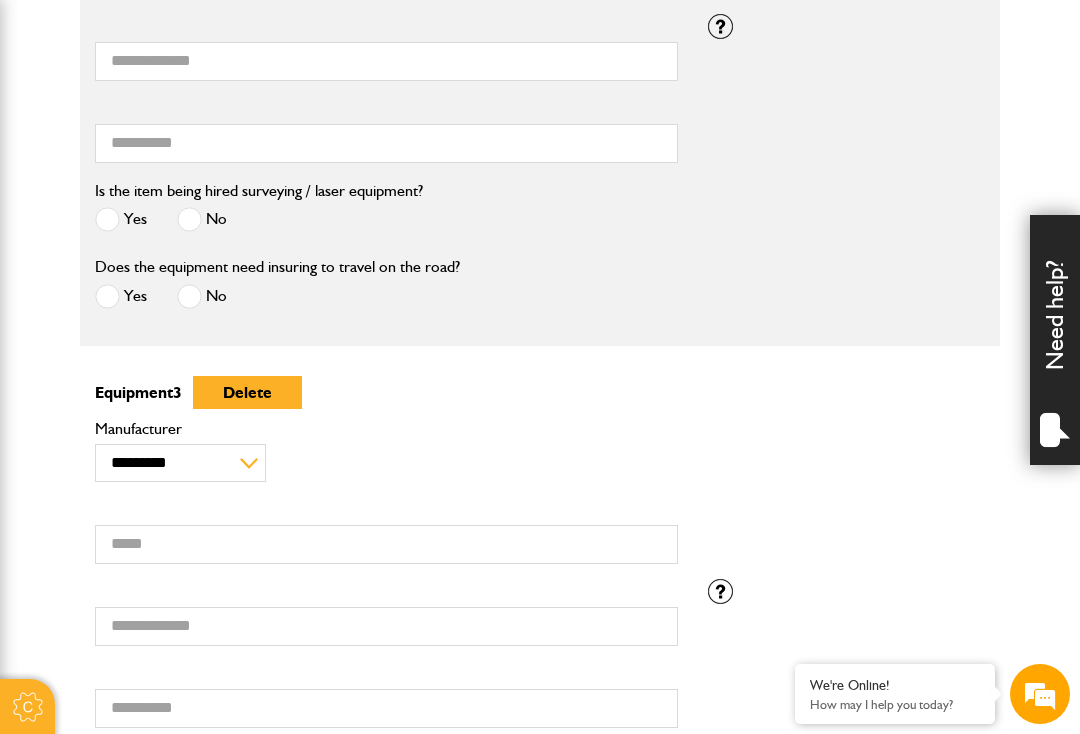 click at bounding box center (189, 296) 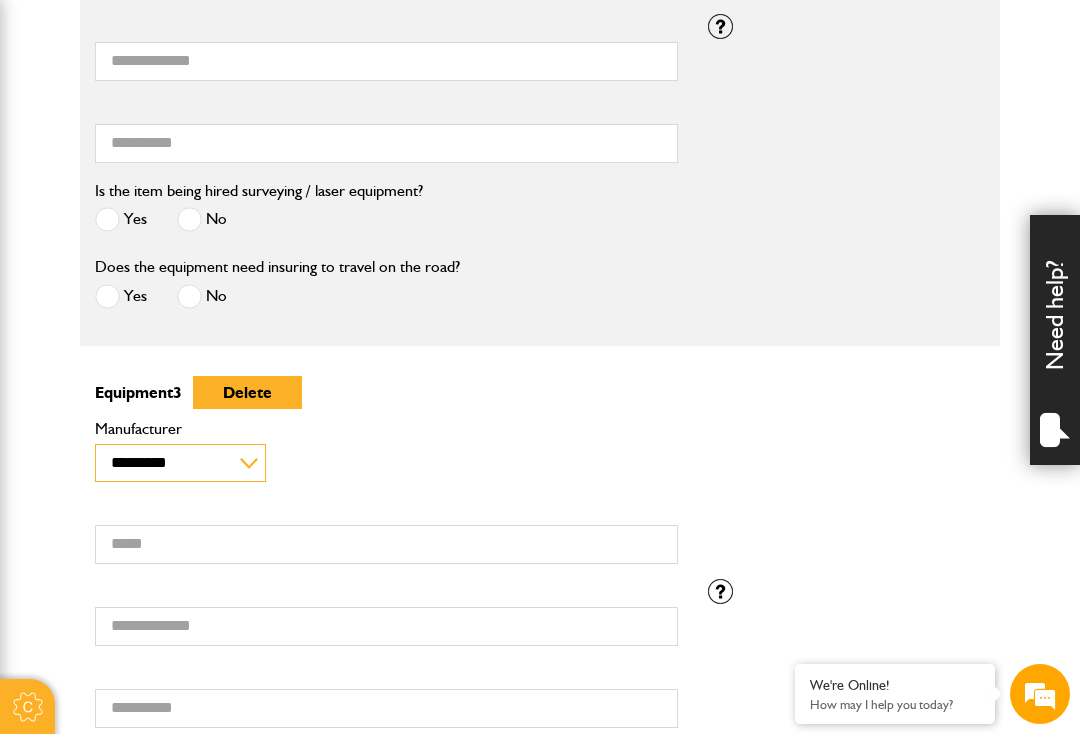 click on "**********" at bounding box center [180, 463] 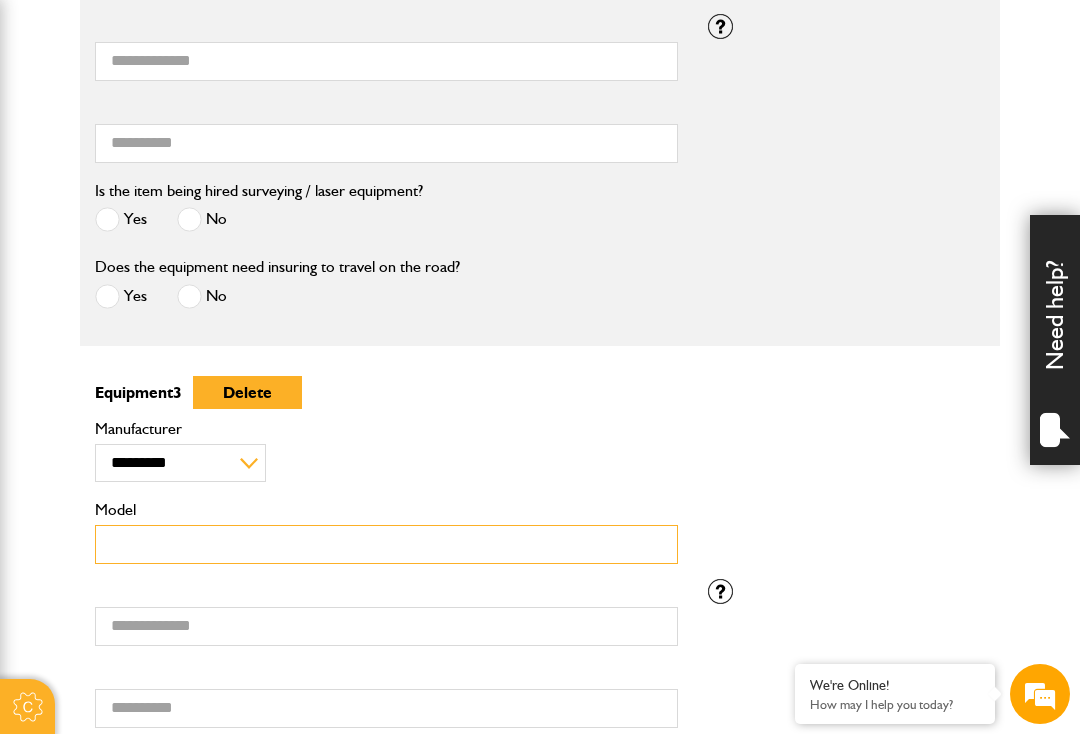 click on "Model" at bounding box center (386, 544) 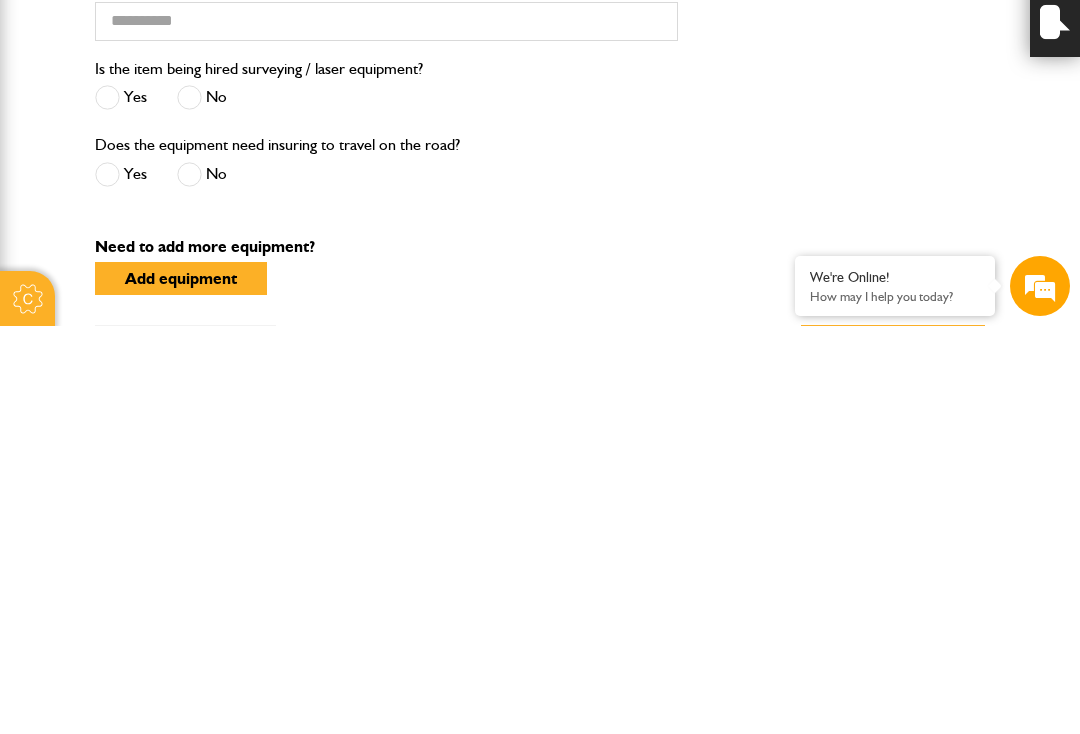 scroll, scrollTop: 1636, scrollLeft: 0, axis: vertical 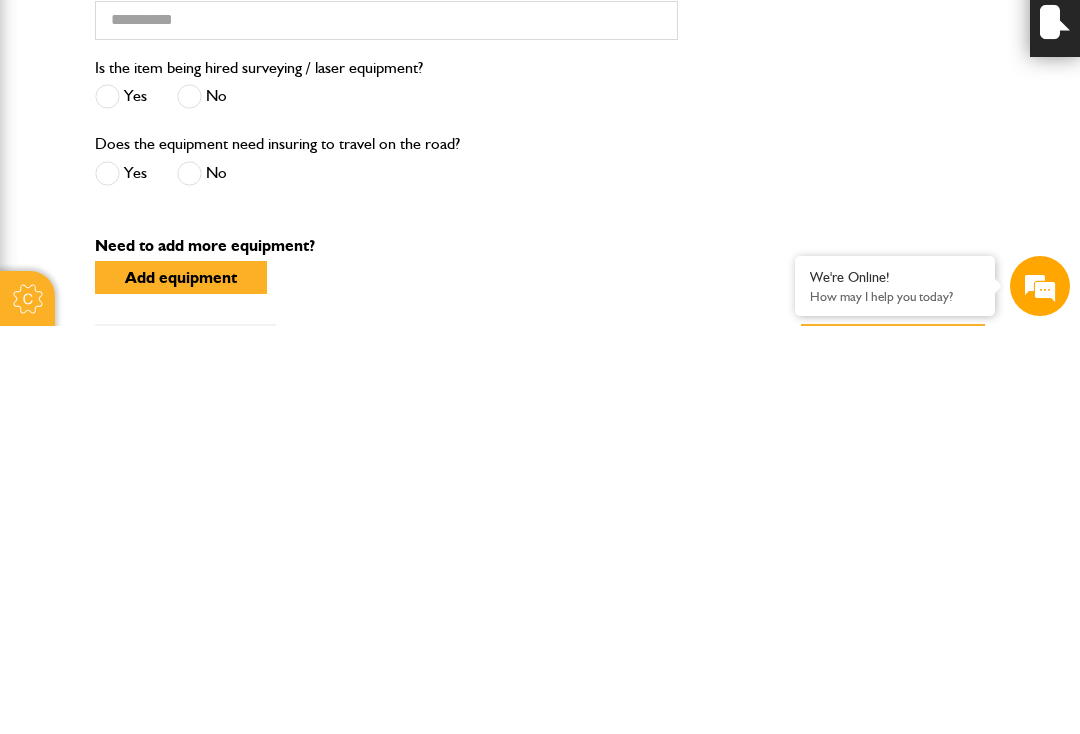 type on "*****" 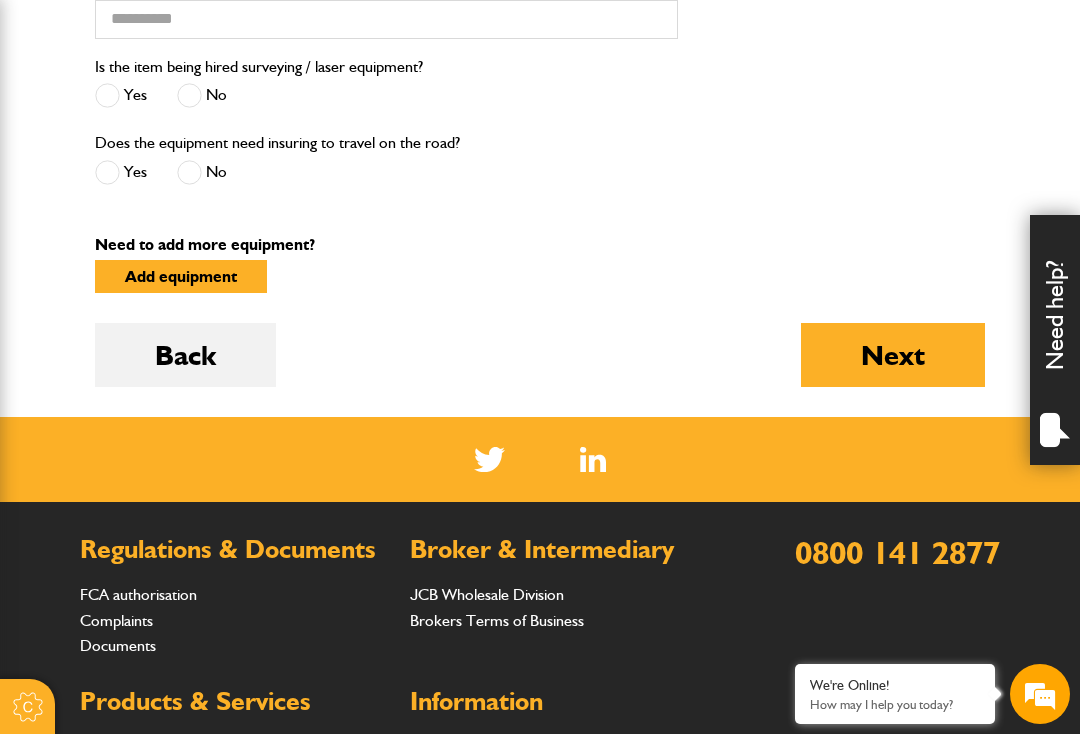 click at bounding box center [189, 172] 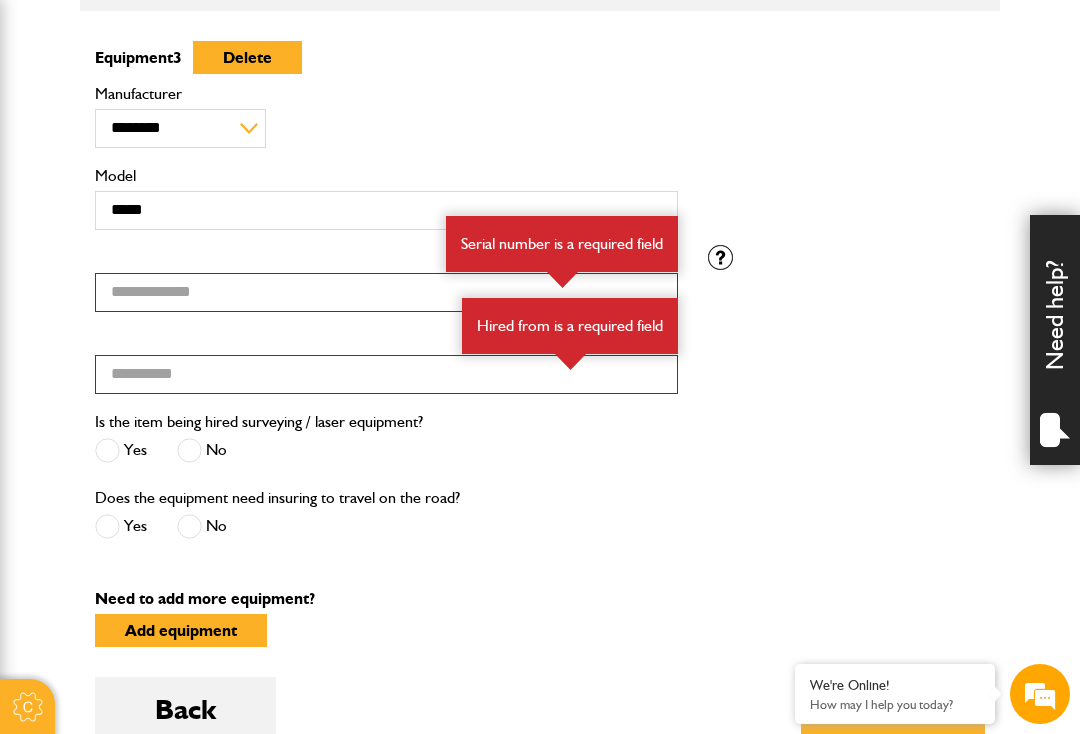scroll, scrollTop: 1918, scrollLeft: 0, axis: vertical 